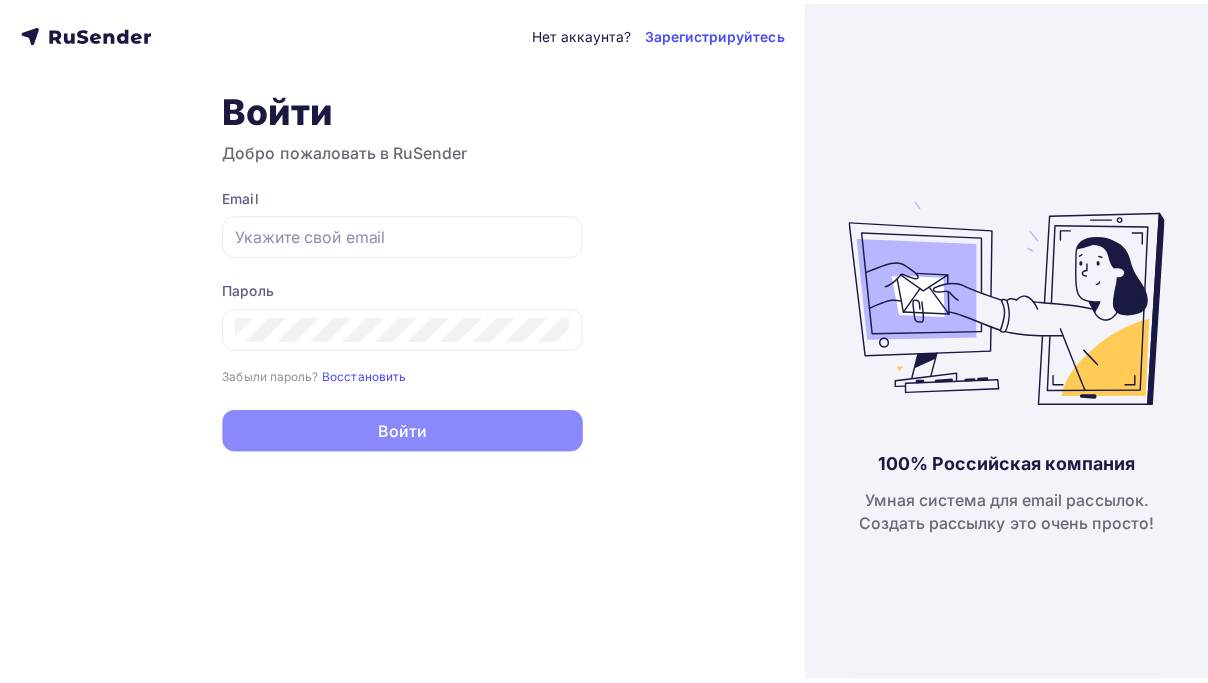 scroll, scrollTop: 0, scrollLeft: 0, axis: both 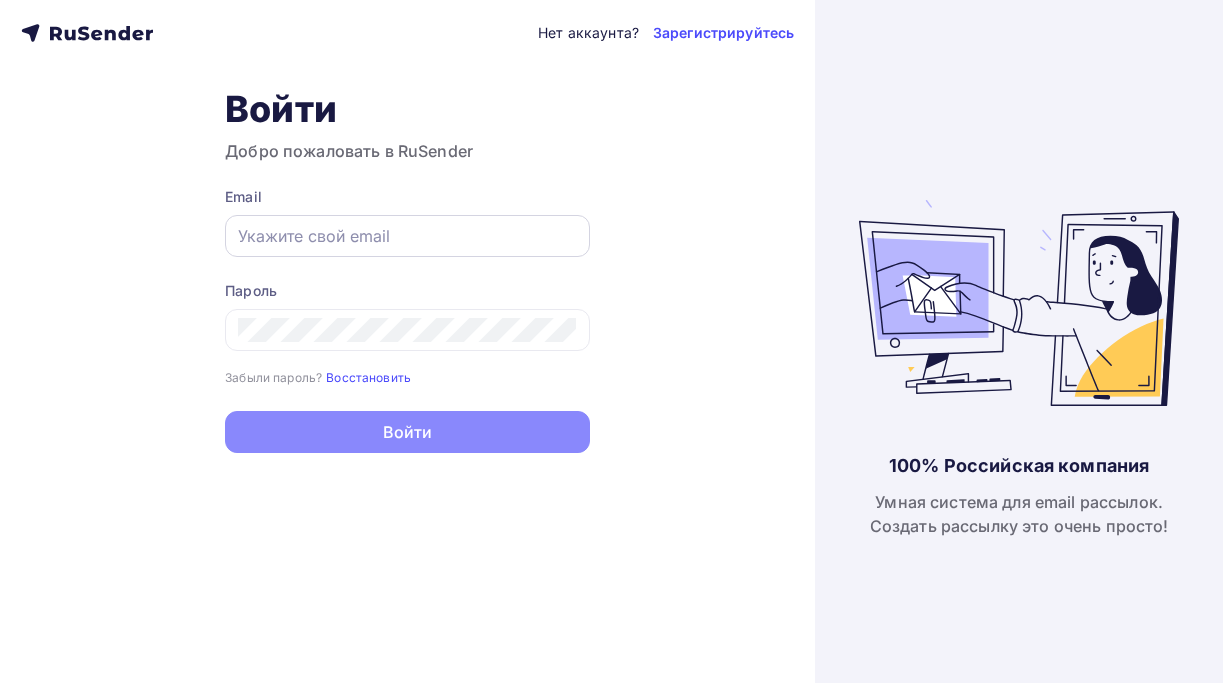 click at bounding box center (407, 236) 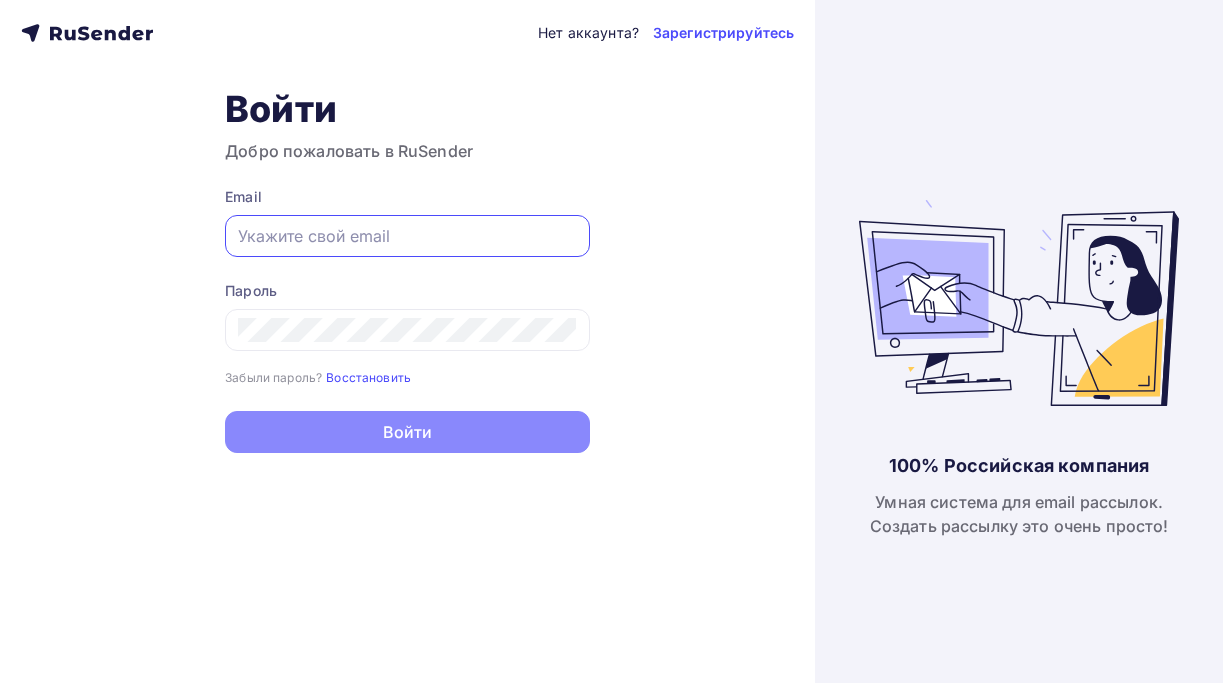 paste on "[EMAIL]" 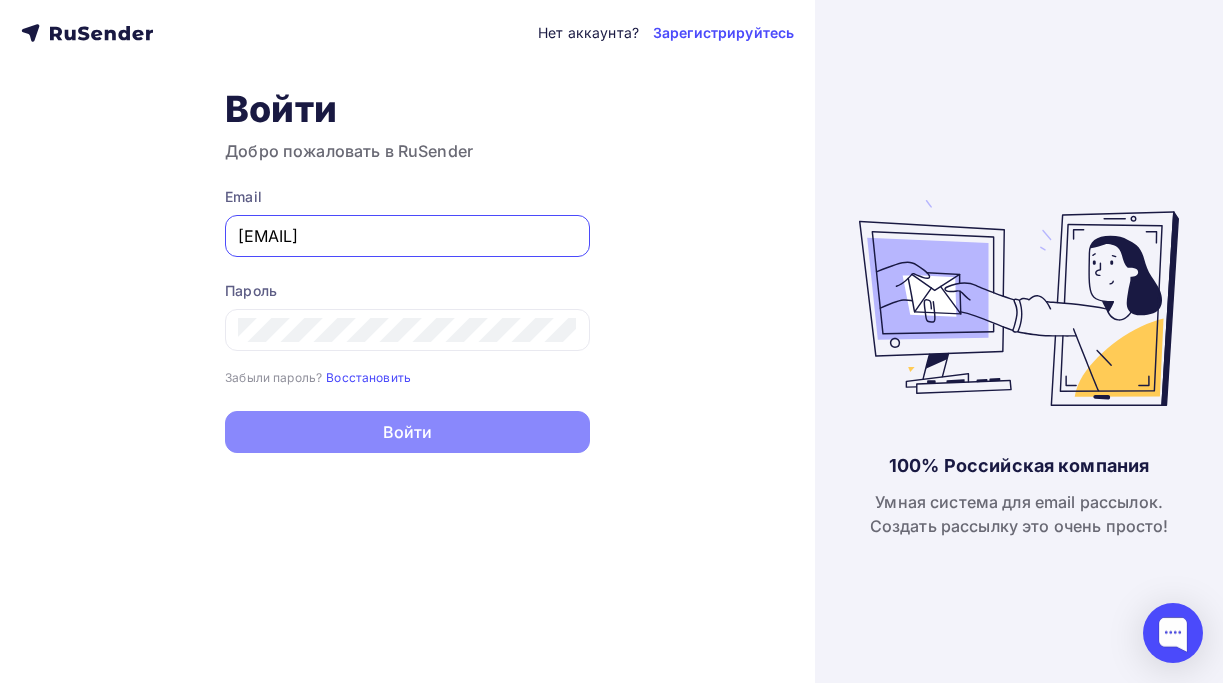 type on "[EMAIL]" 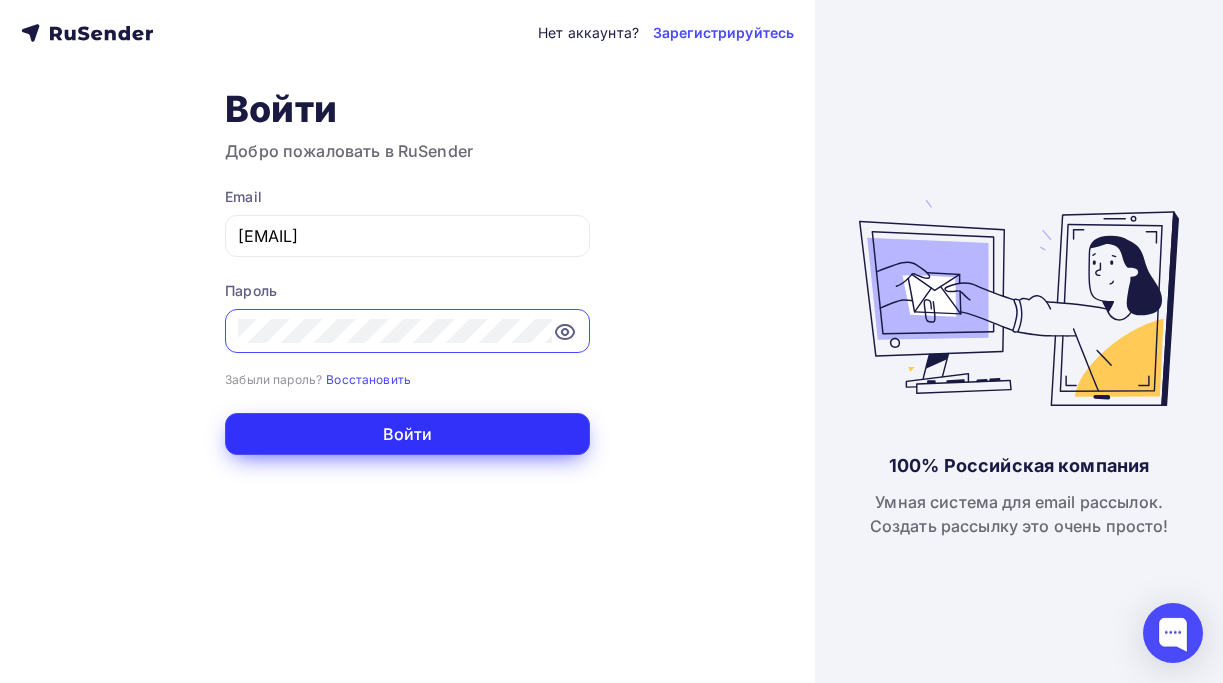 click on "Войти" at bounding box center [407, 434] 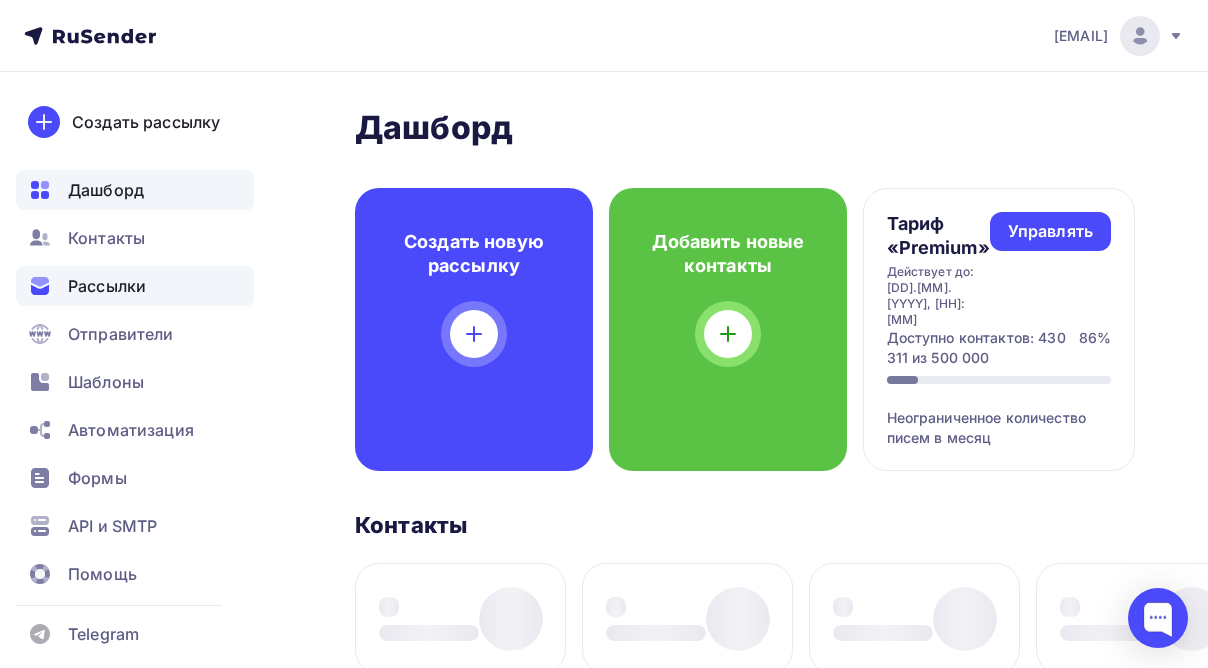 click on "Рассылки" at bounding box center (107, 286) 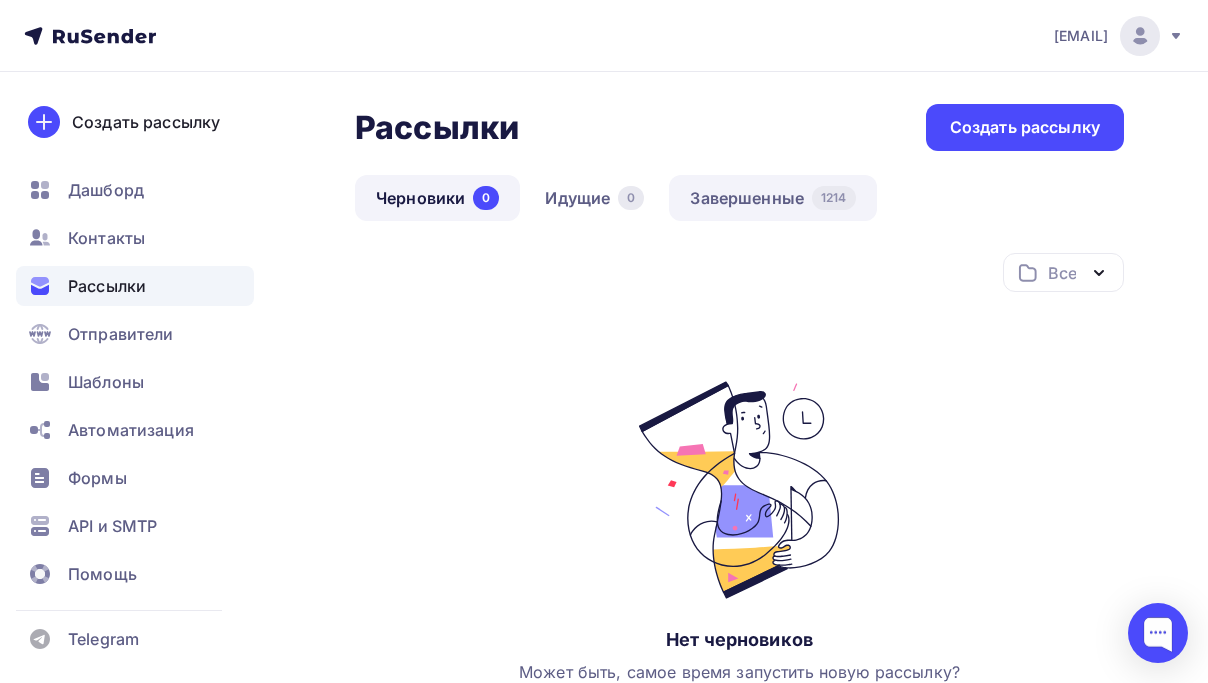 click on "Завершенные
1214" at bounding box center [772, 198] 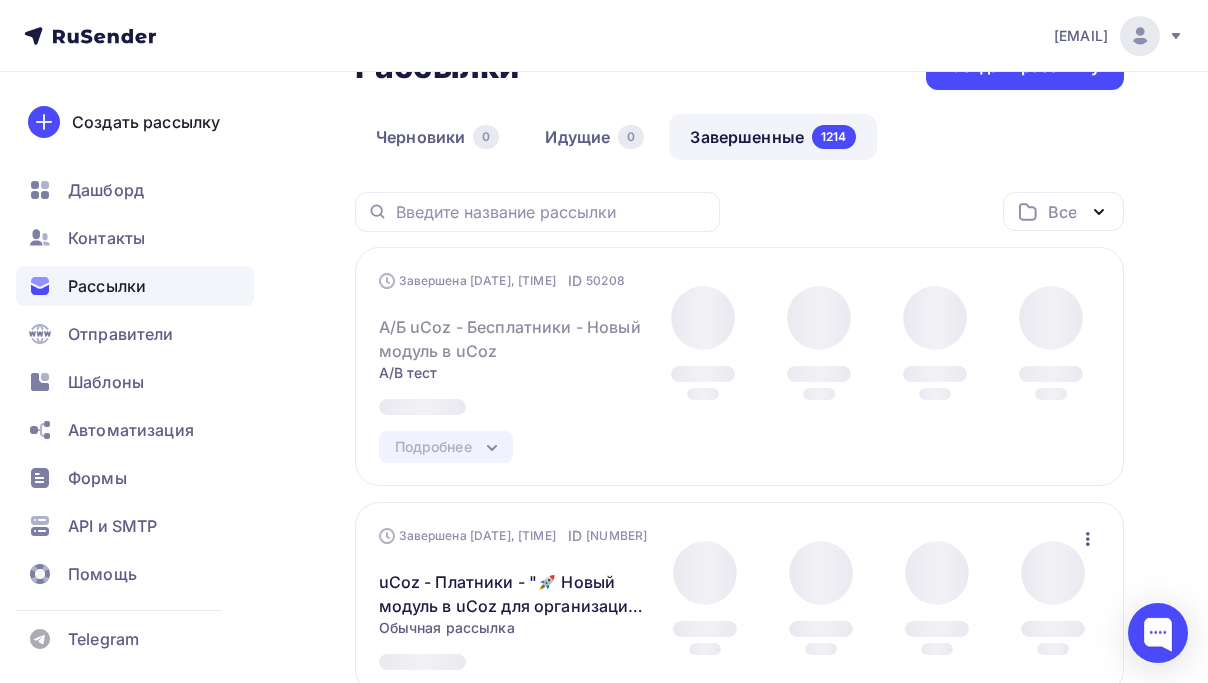 scroll, scrollTop: 104, scrollLeft: 0, axis: vertical 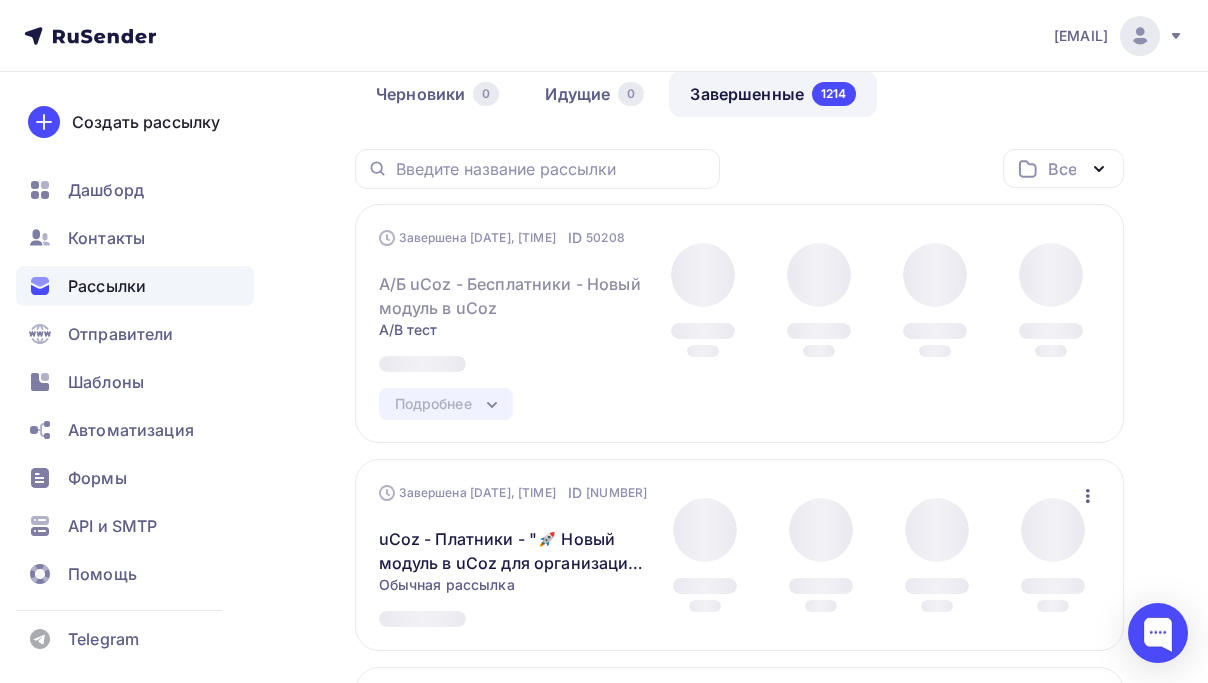 click on "Подробнее" at bounding box center (433, 404) 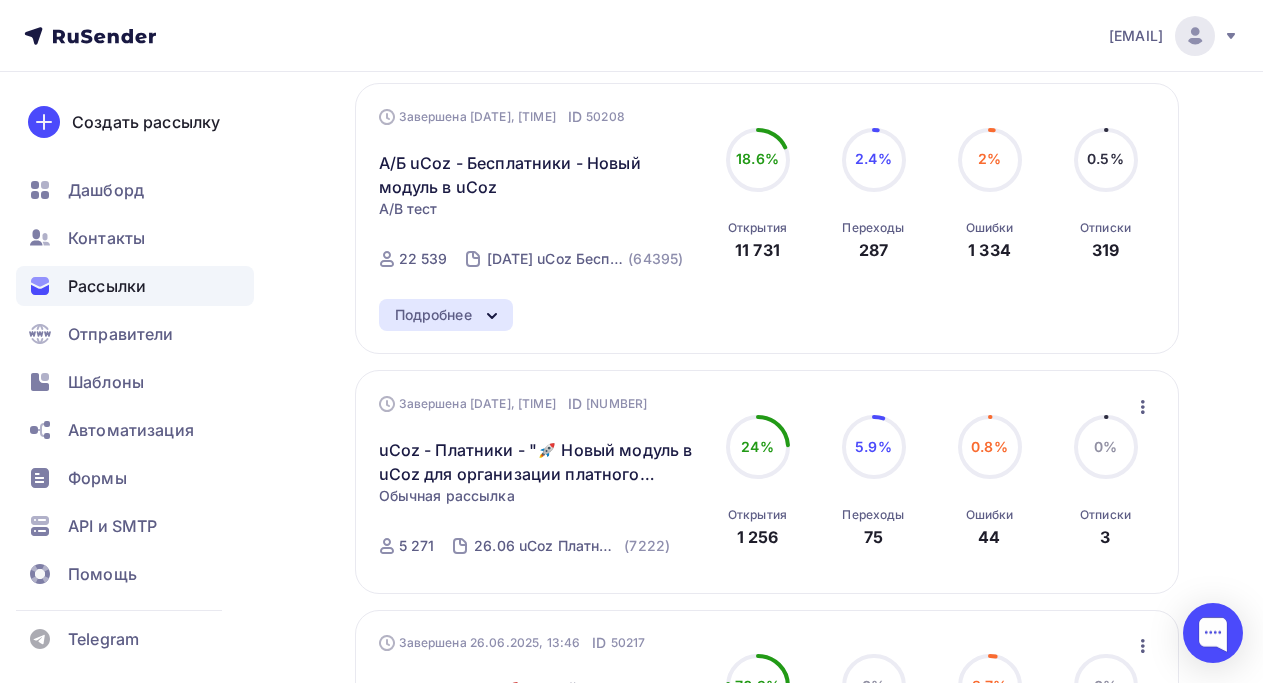 scroll, scrollTop: 224, scrollLeft: 0, axis: vertical 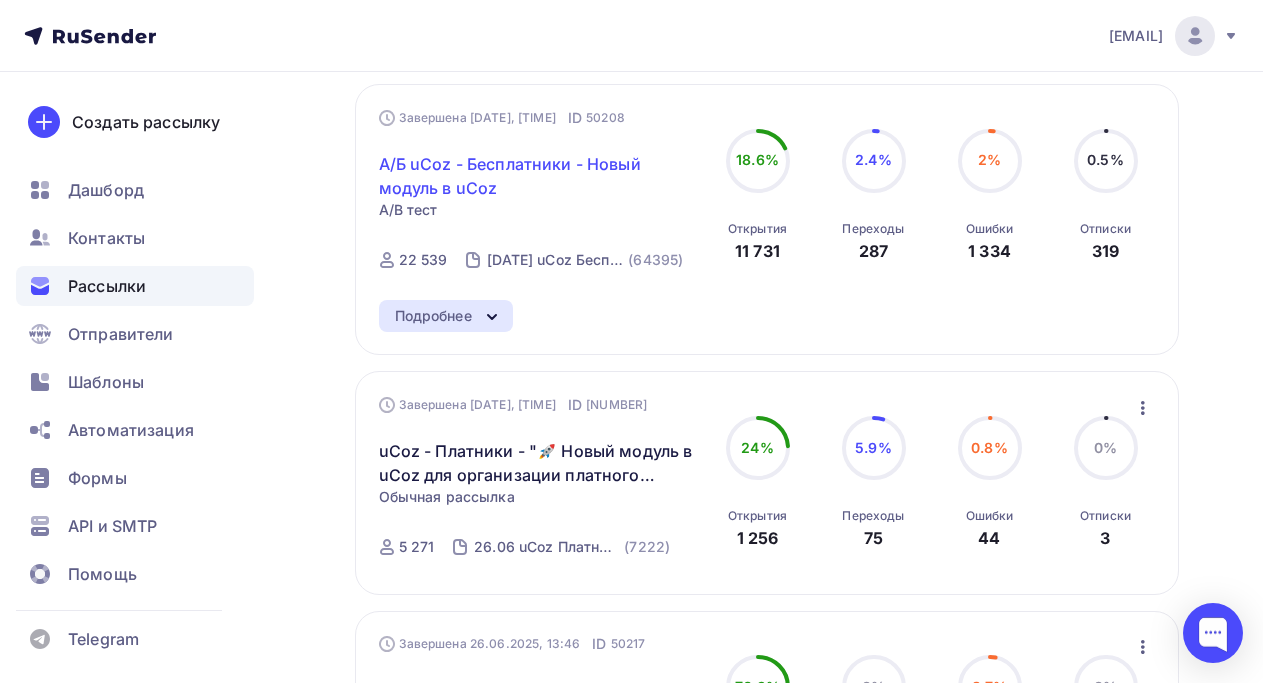 click on "А/Б uCoz - Бесплатники - Новый модуль в uCoz" at bounding box center (539, 176) 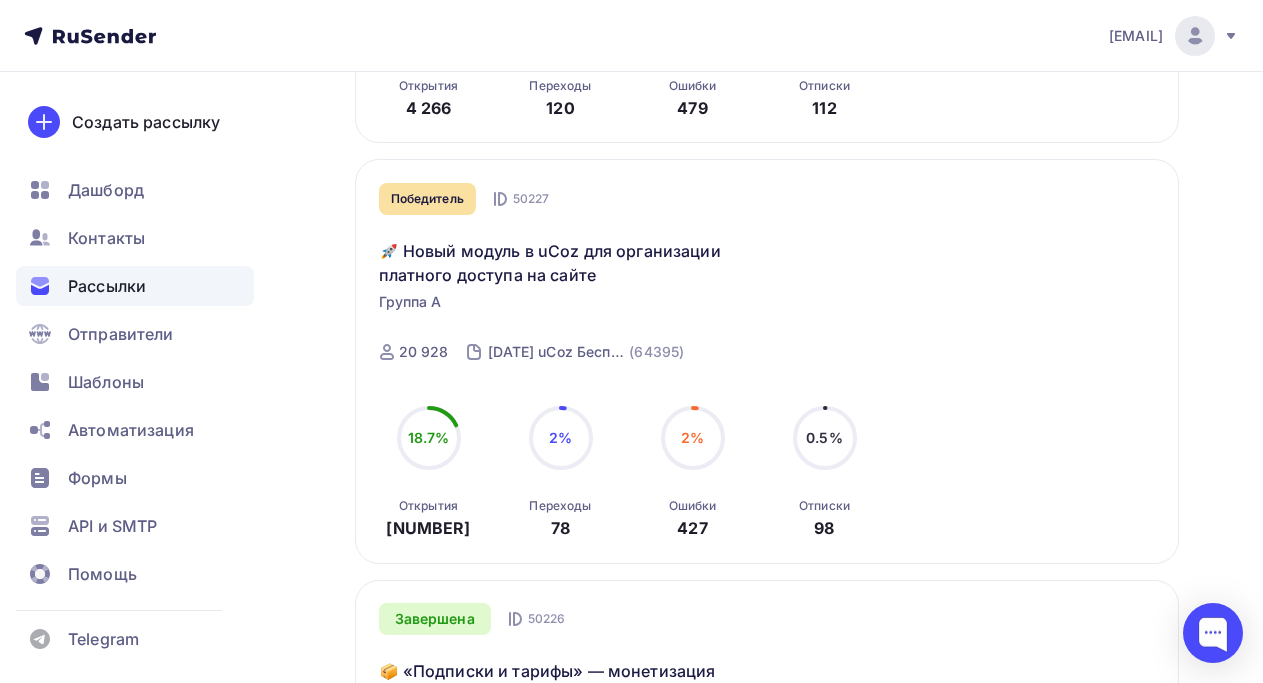 scroll, scrollTop: 1005, scrollLeft: 0, axis: vertical 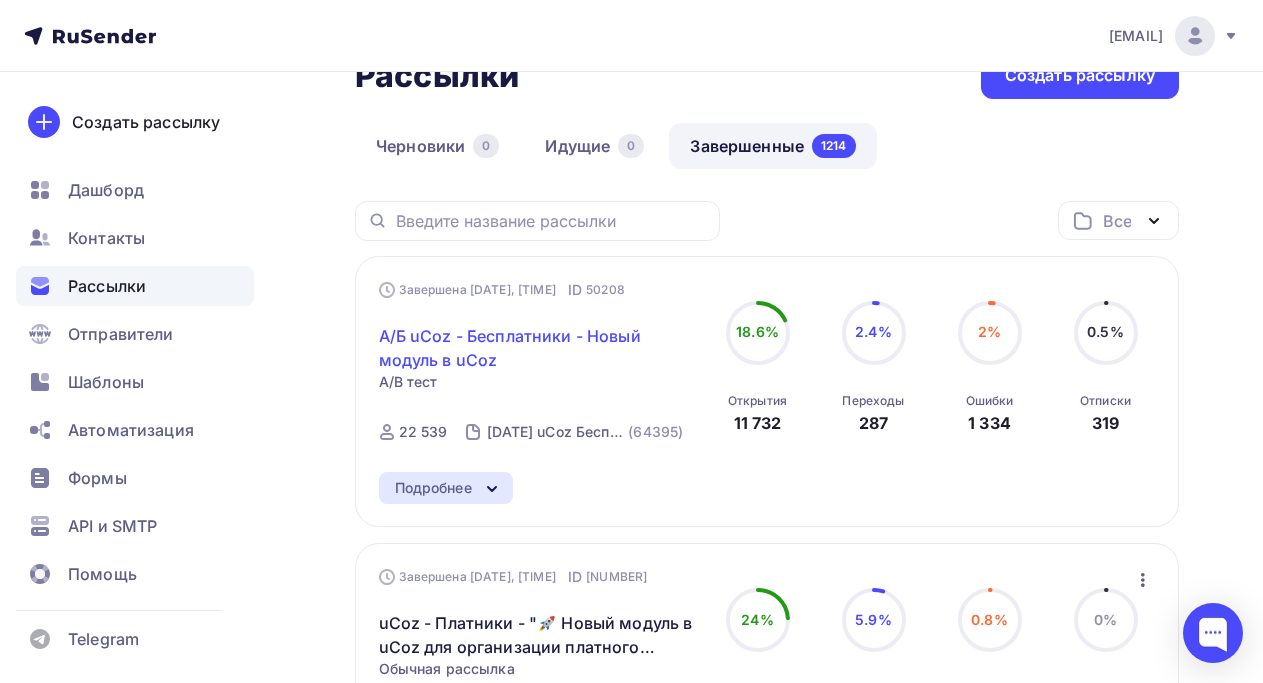 click on "А/Б uCoz - Бесплатники - Новый модуль в uCoz" at bounding box center (539, 348) 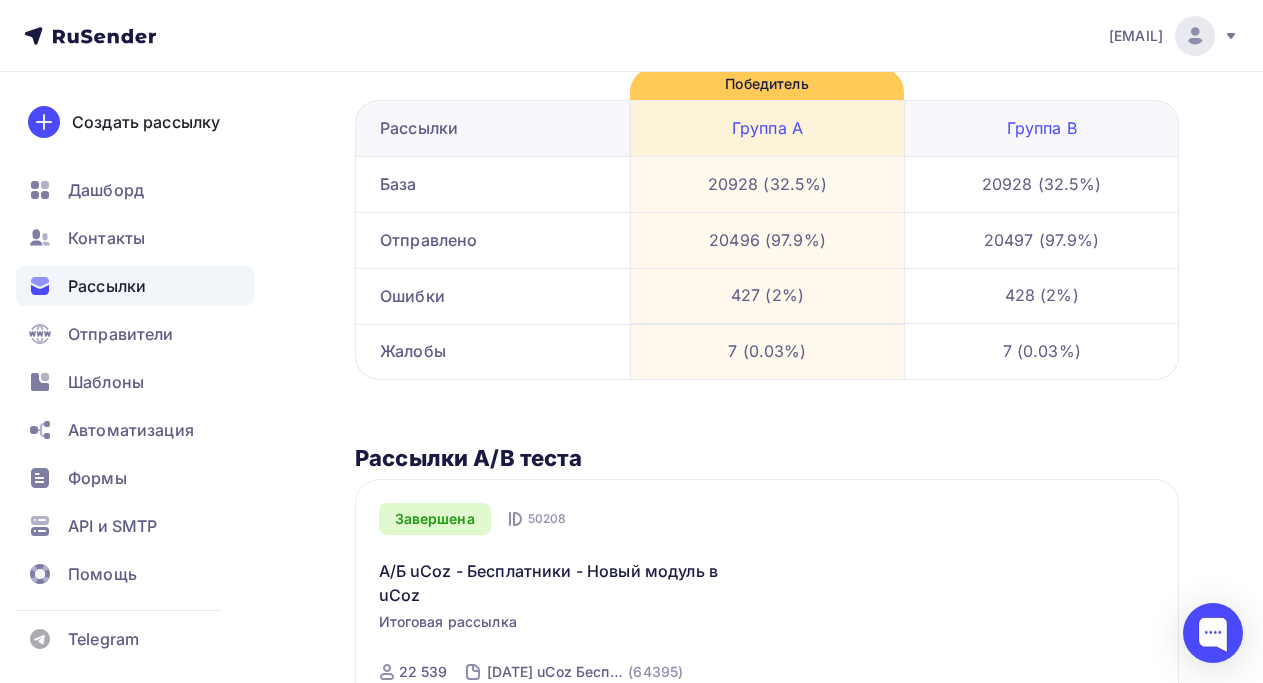 scroll, scrollTop: 0, scrollLeft: 0, axis: both 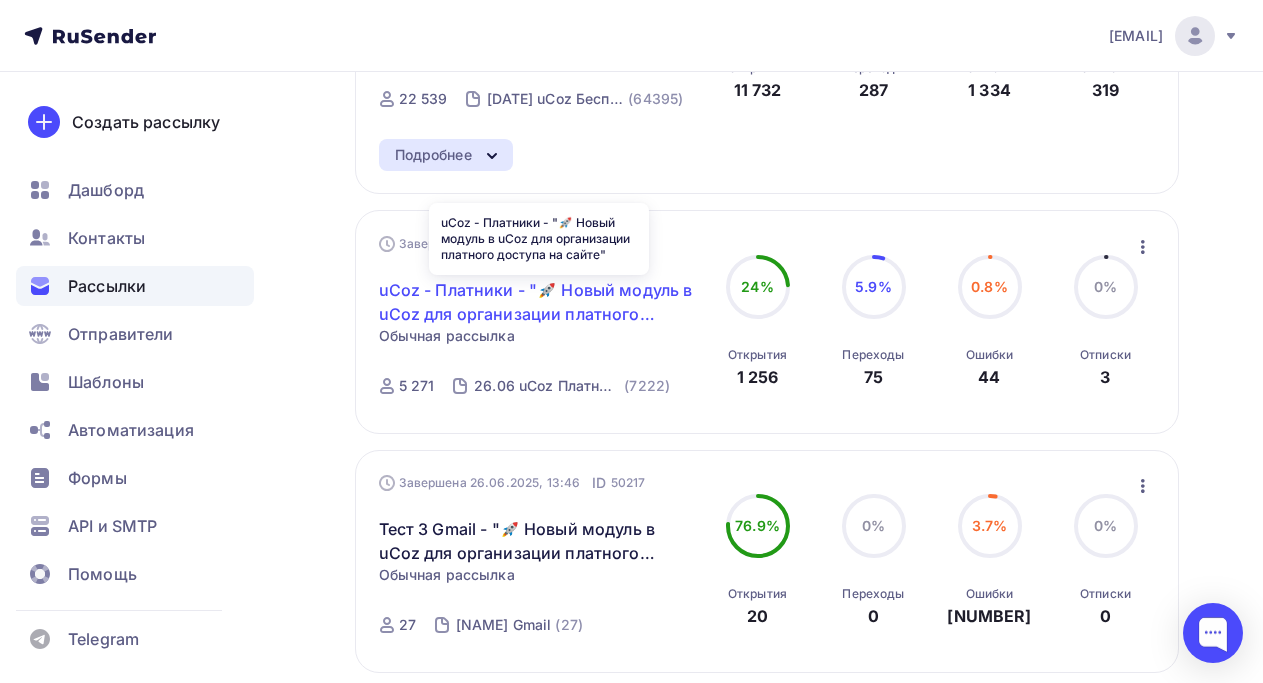 click on "uCoz - Платники - "🚀 Новый модуль в uCoz для организации платного доступа на сайте"" at bounding box center [539, 302] 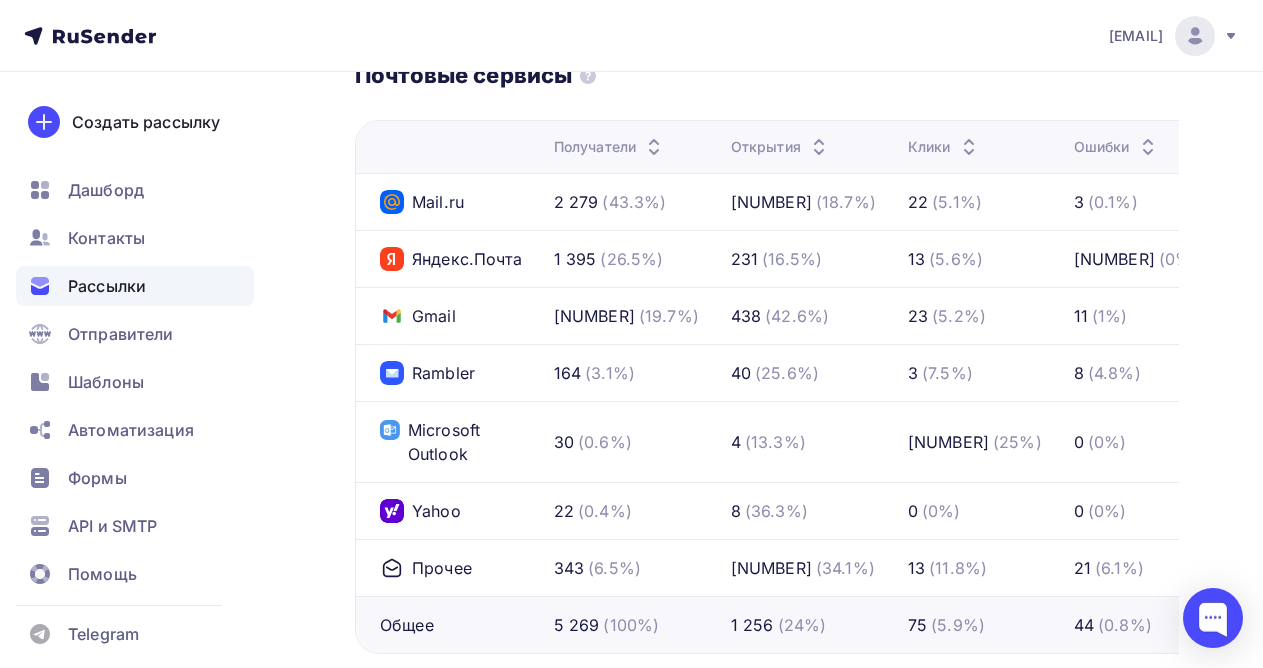 scroll, scrollTop: 1158, scrollLeft: 0, axis: vertical 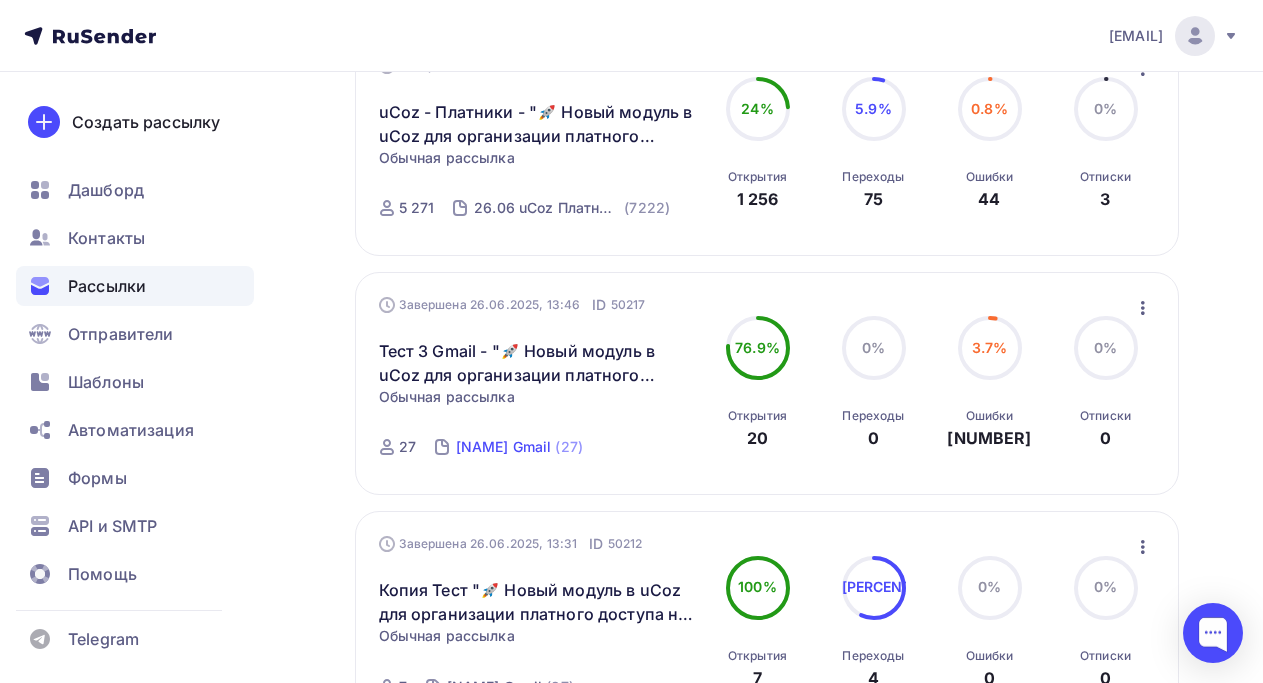 click on "Слава Gmail   (27)" at bounding box center (519, 447) 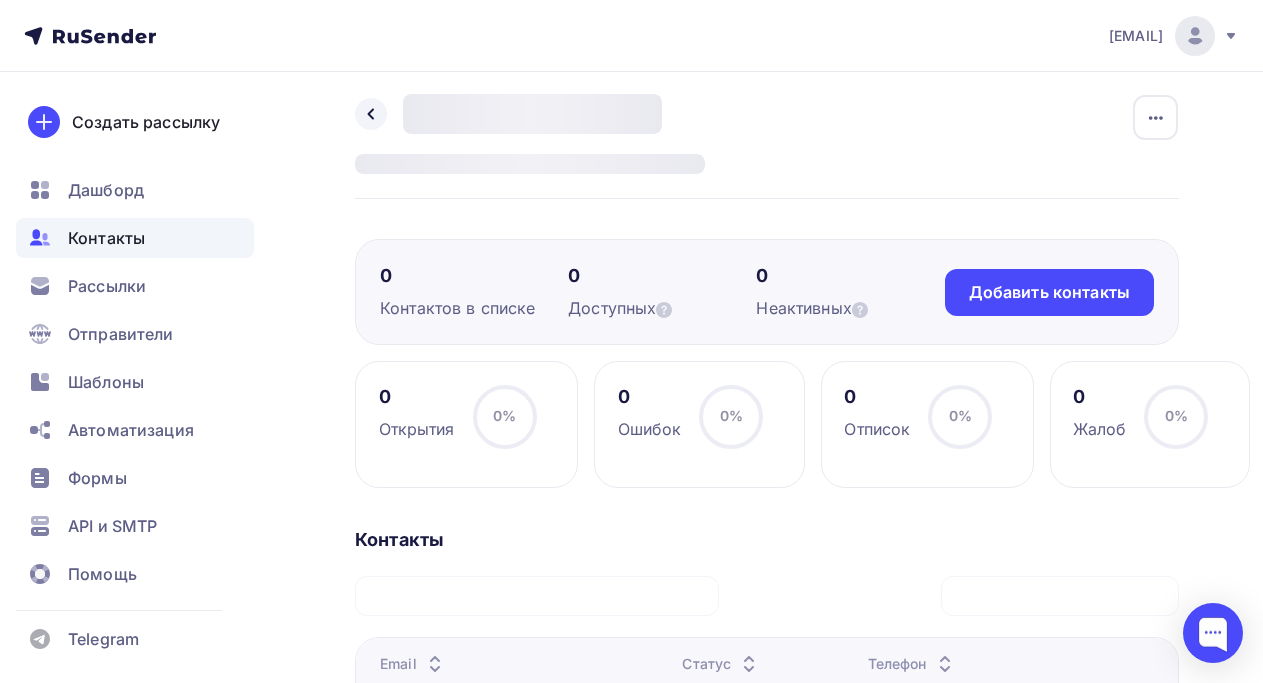 scroll, scrollTop: 9, scrollLeft: 0, axis: vertical 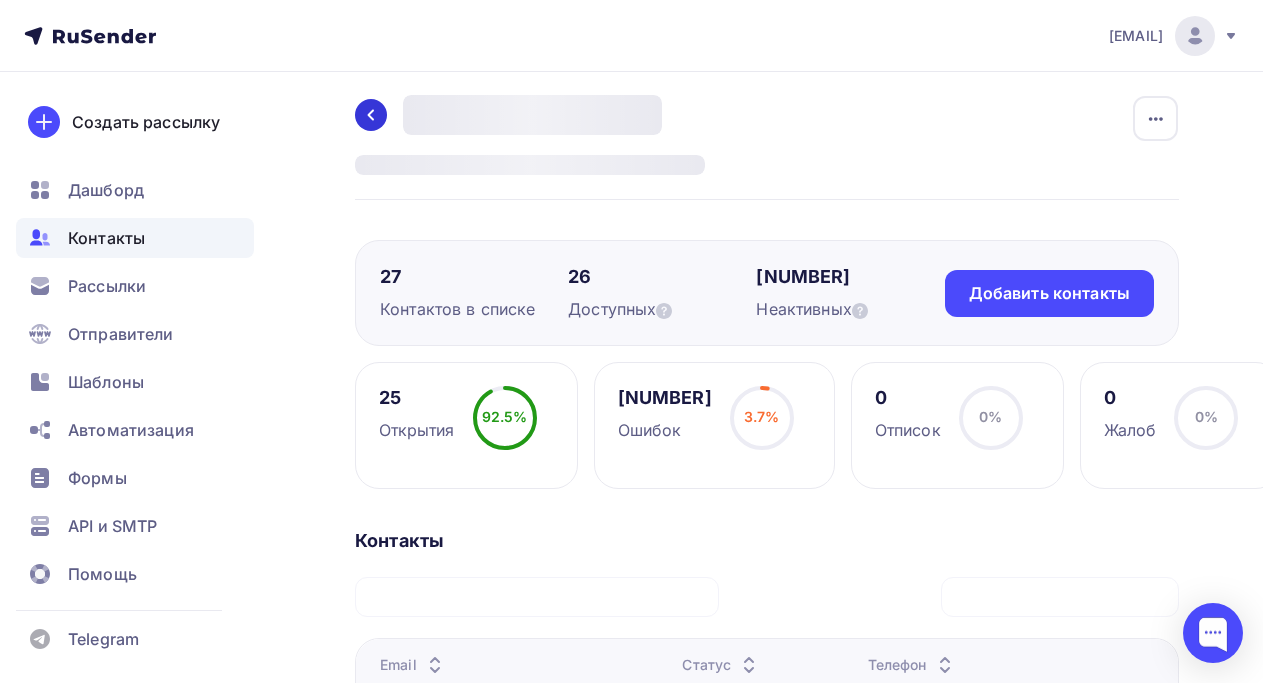 click at bounding box center (371, 115) 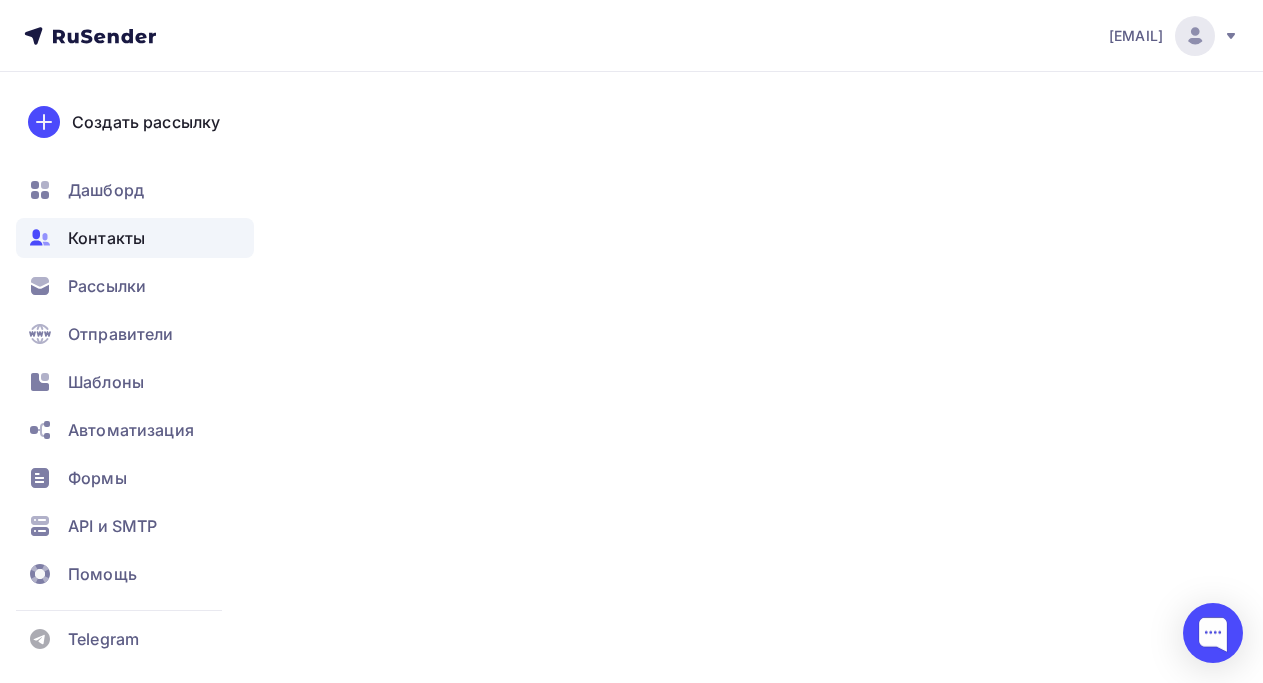 scroll, scrollTop: 0, scrollLeft: 0, axis: both 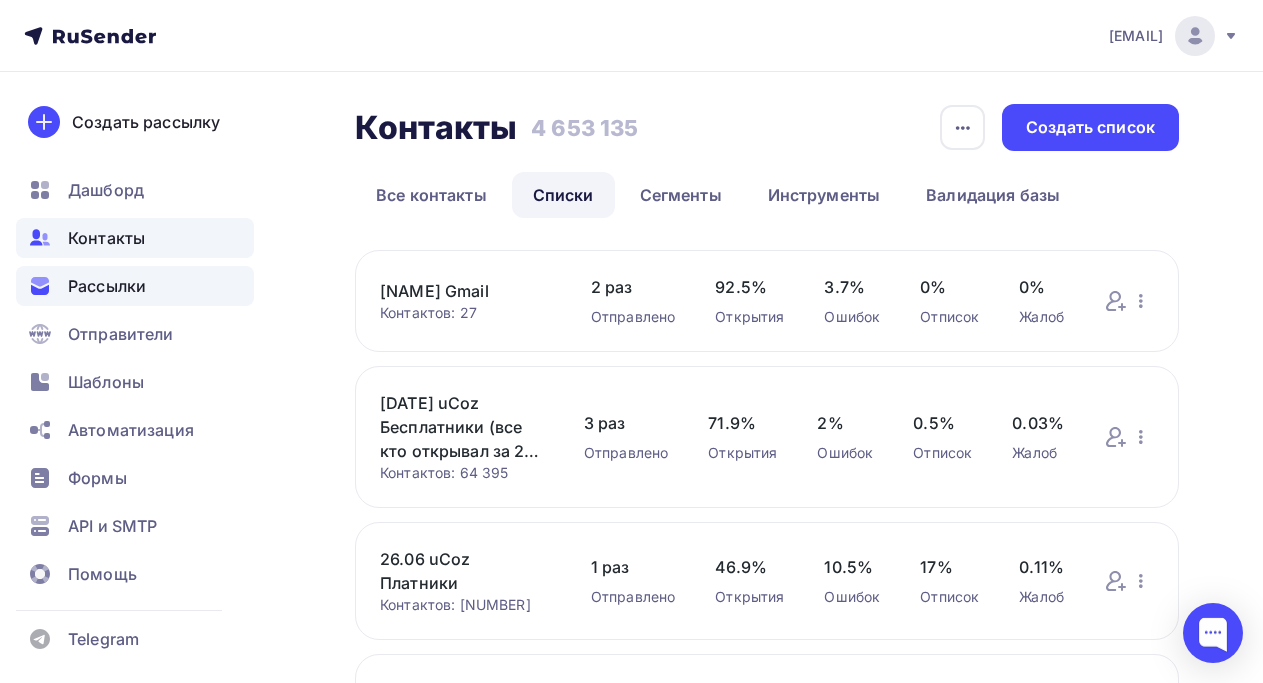 click on "Рассылки" at bounding box center [135, 286] 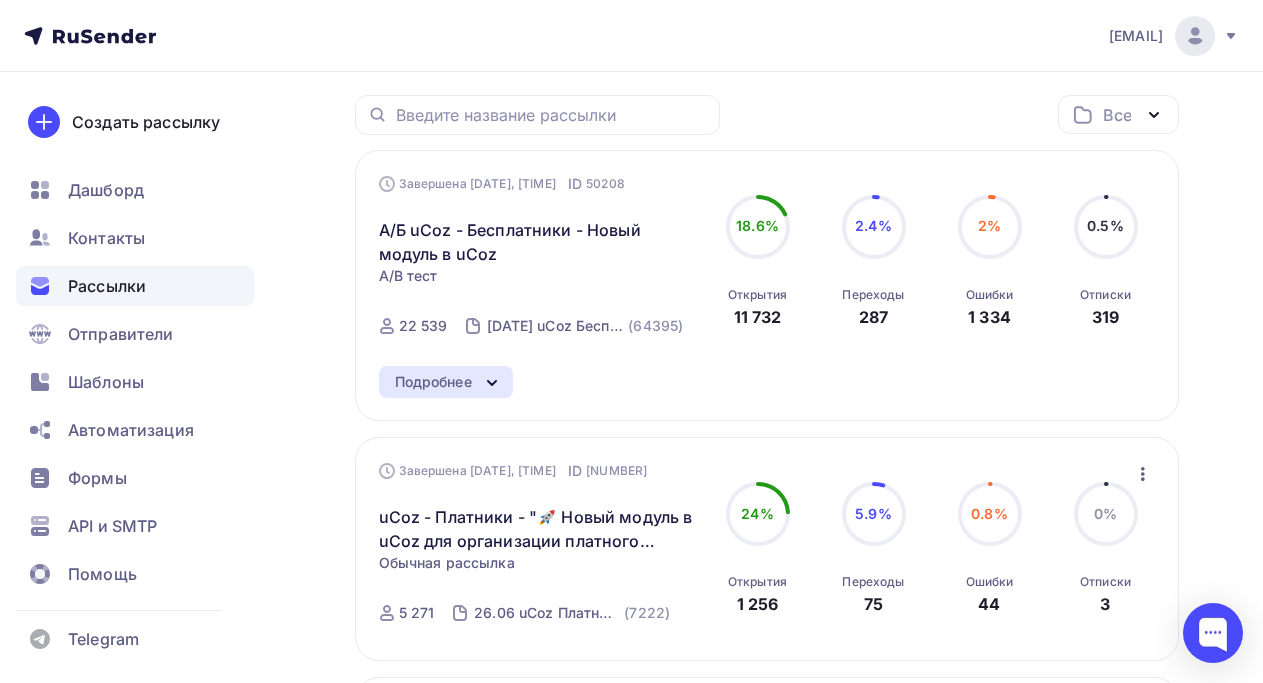 scroll, scrollTop: 47, scrollLeft: 0, axis: vertical 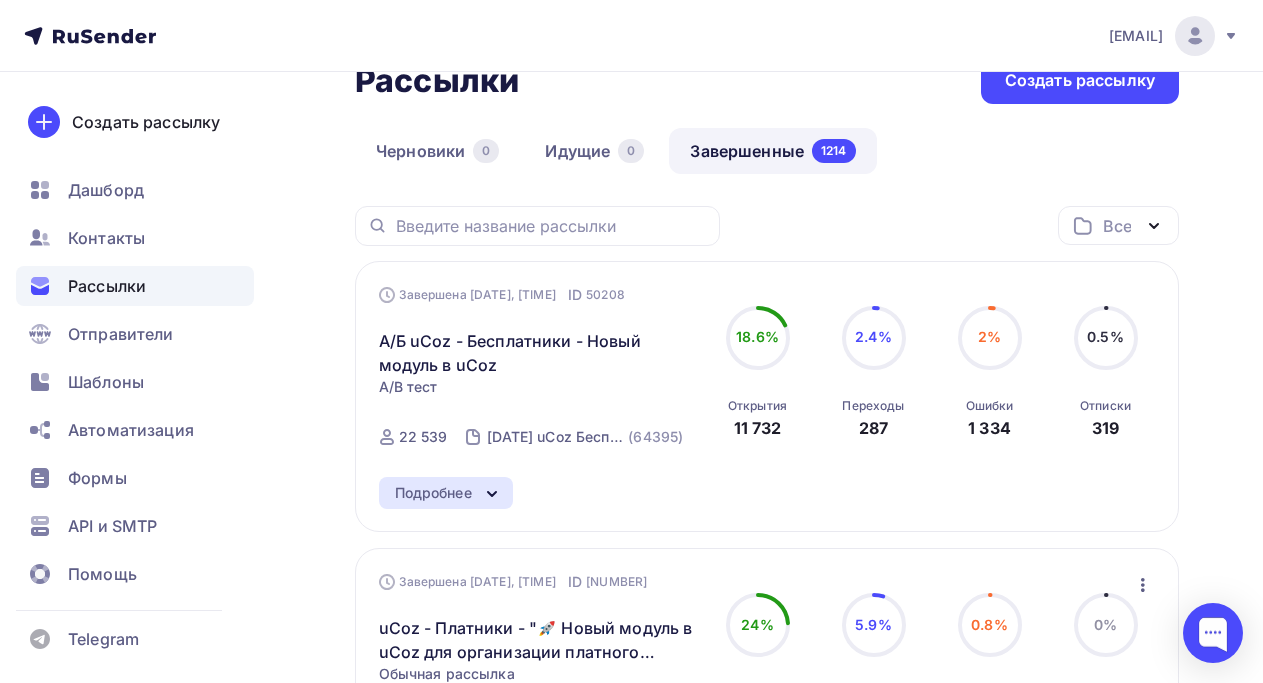 click at bounding box center [492, 494] 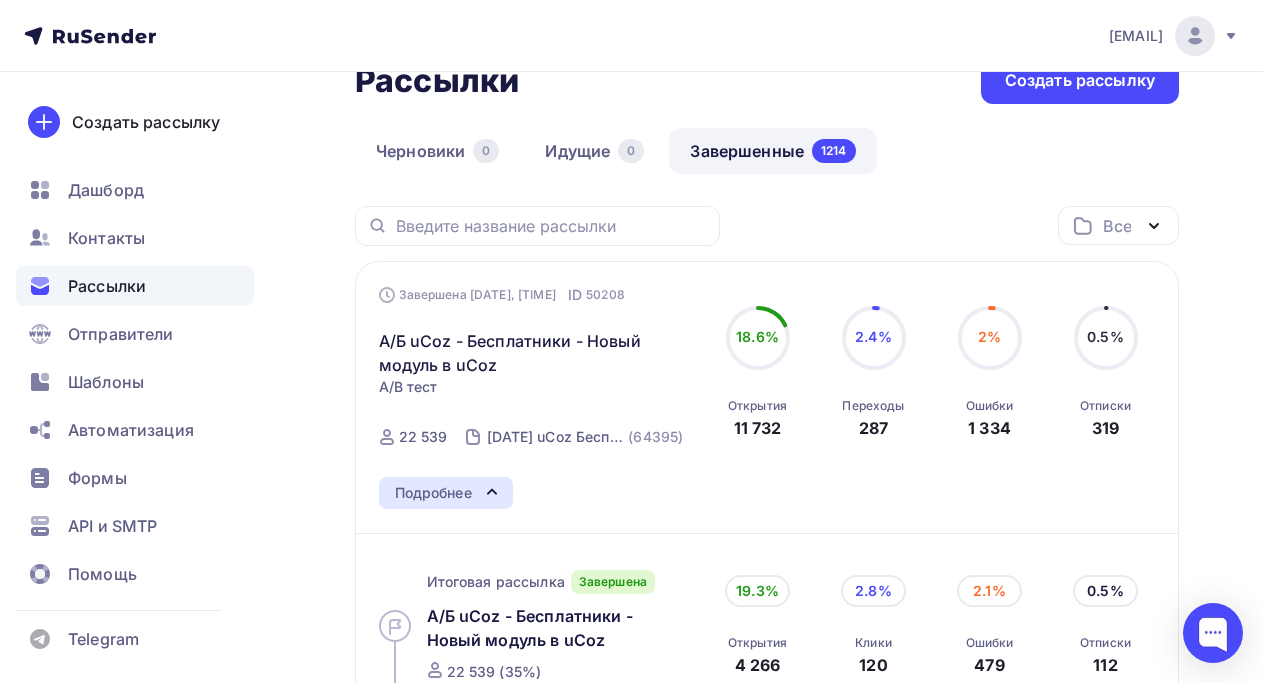 click at bounding box center (492, 492) 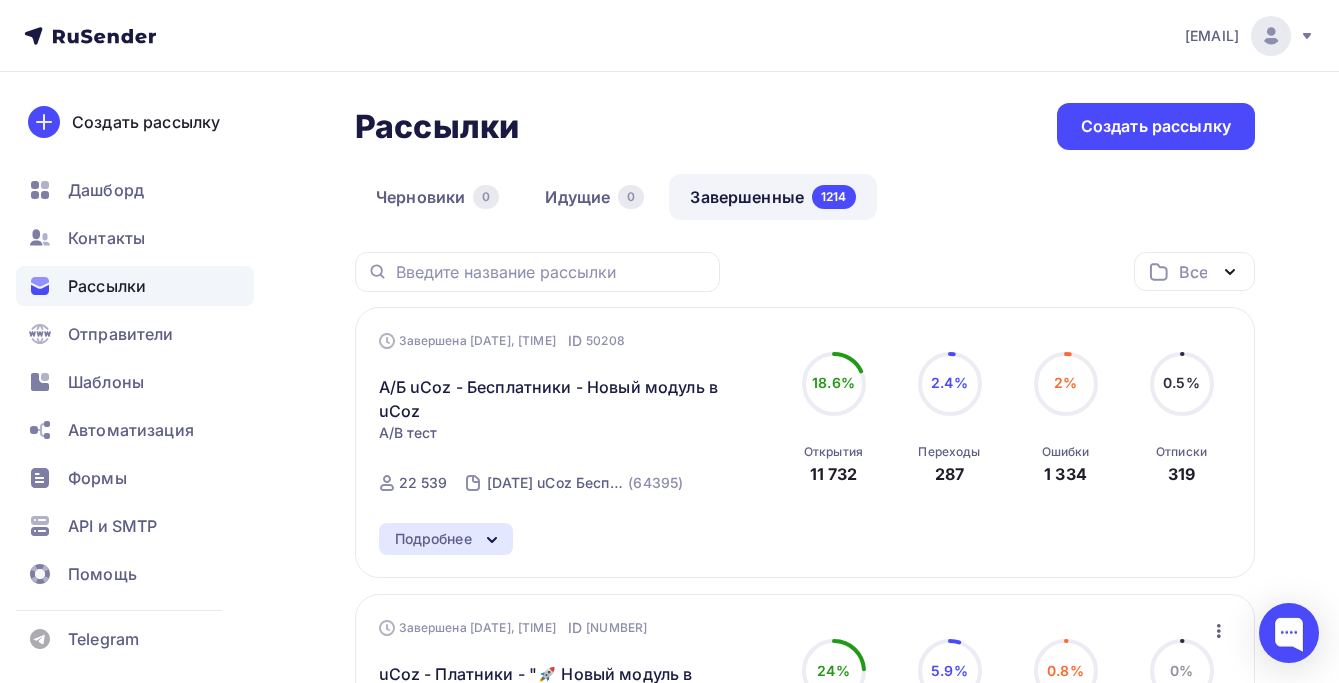 scroll, scrollTop: 0, scrollLeft: 0, axis: both 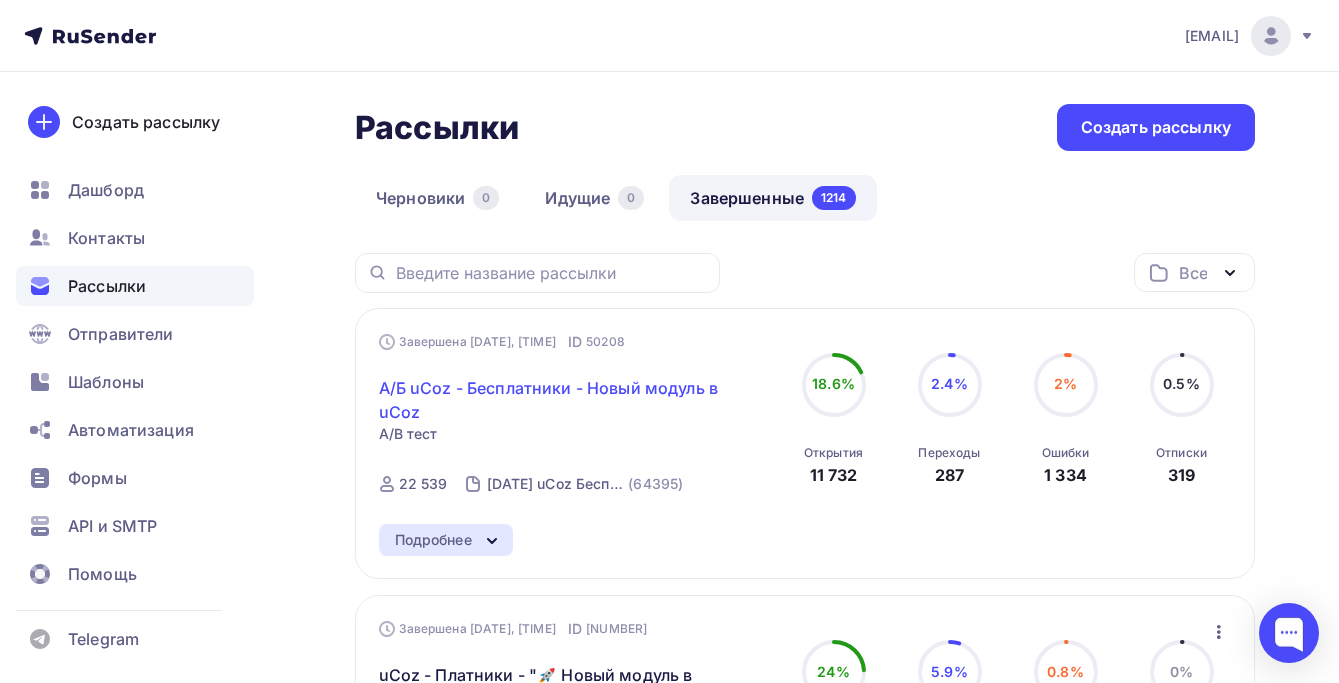 click on "А/Б uCoz - Бесплатники - Новый модуль в uCoz" at bounding box center [550, 400] 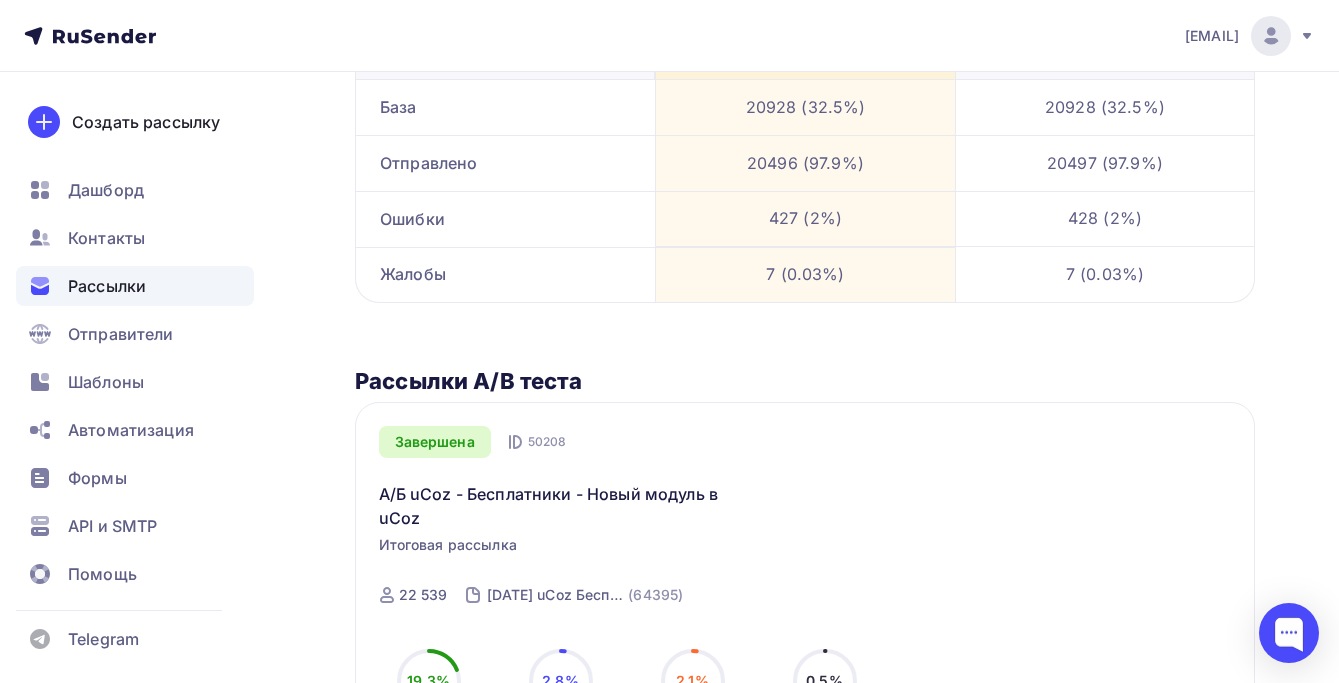 scroll, scrollTop: 483, scrollLeft: 0, axis: vertical 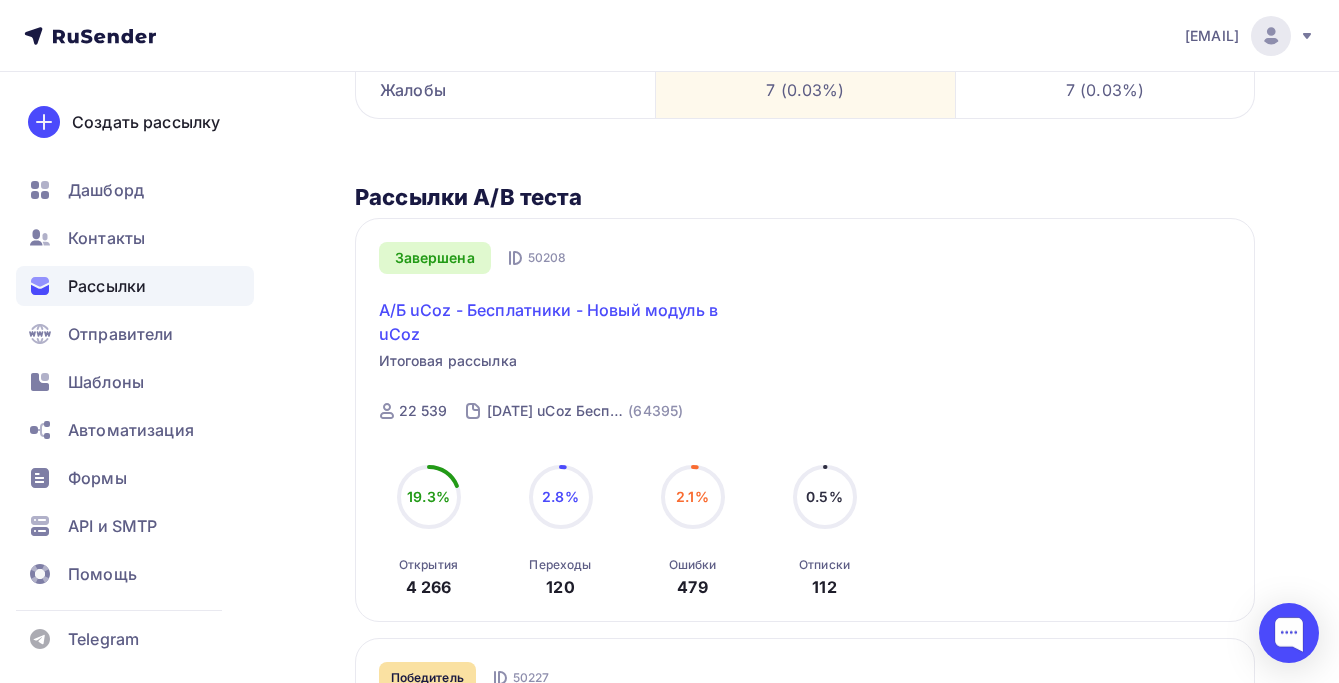 click on "А/Б uCoz - Бесплатники - Новый модуль в uCoz" at bounding box center (550, 322) 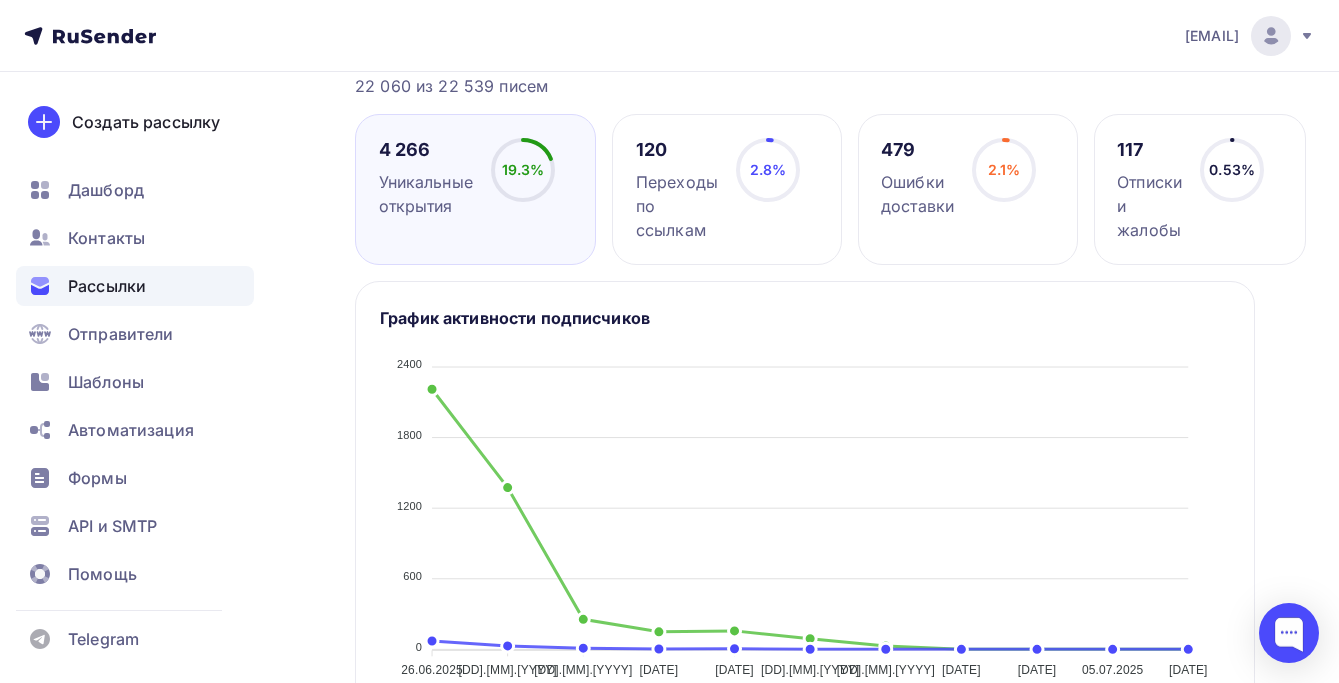 scroll, scrollTop: 0, scrollLeft: 0, axis: both 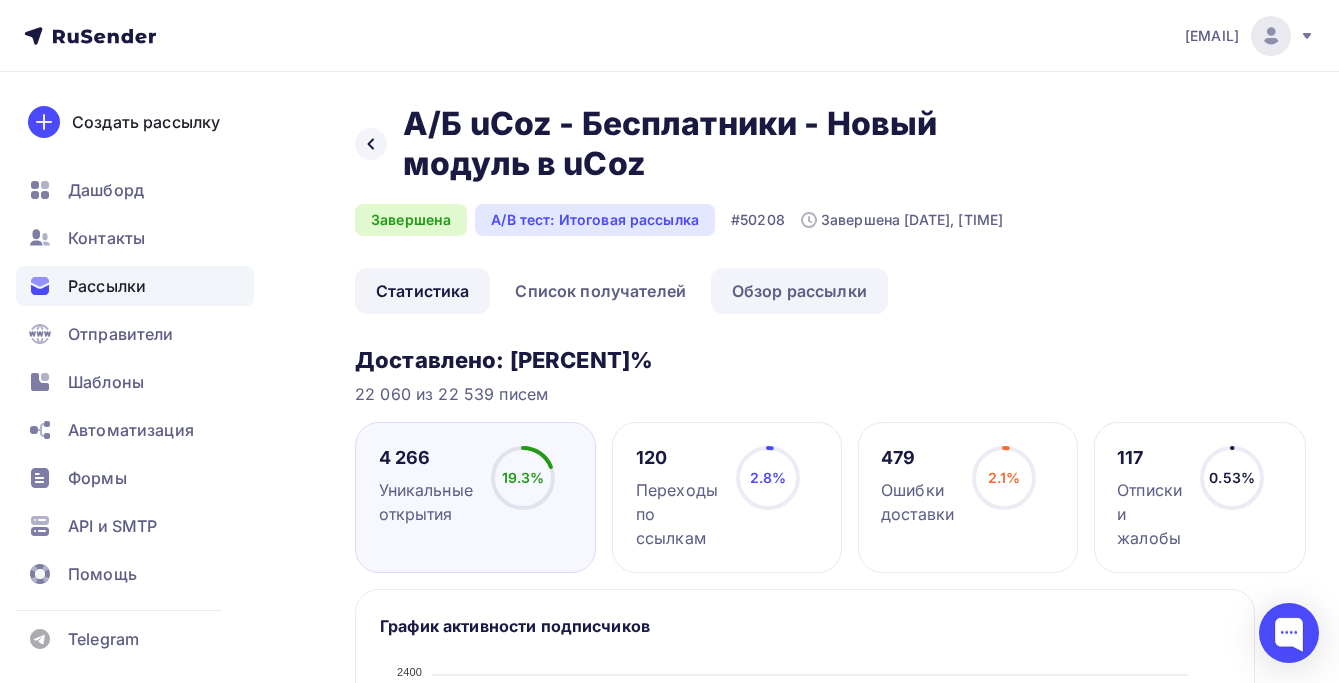 click on "Обзор рассылки" at bounding box center (799, 291) 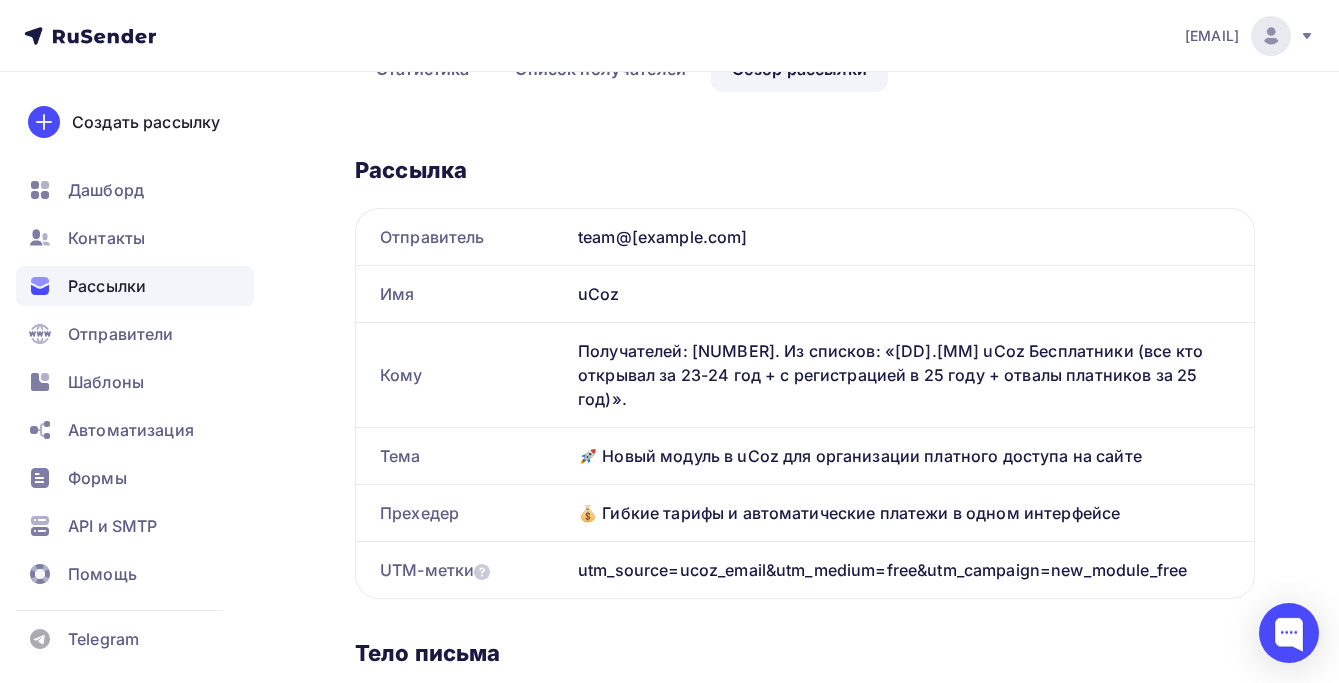 scroll, scrollTop: 226, scrollLeft: 0, axis: vertical 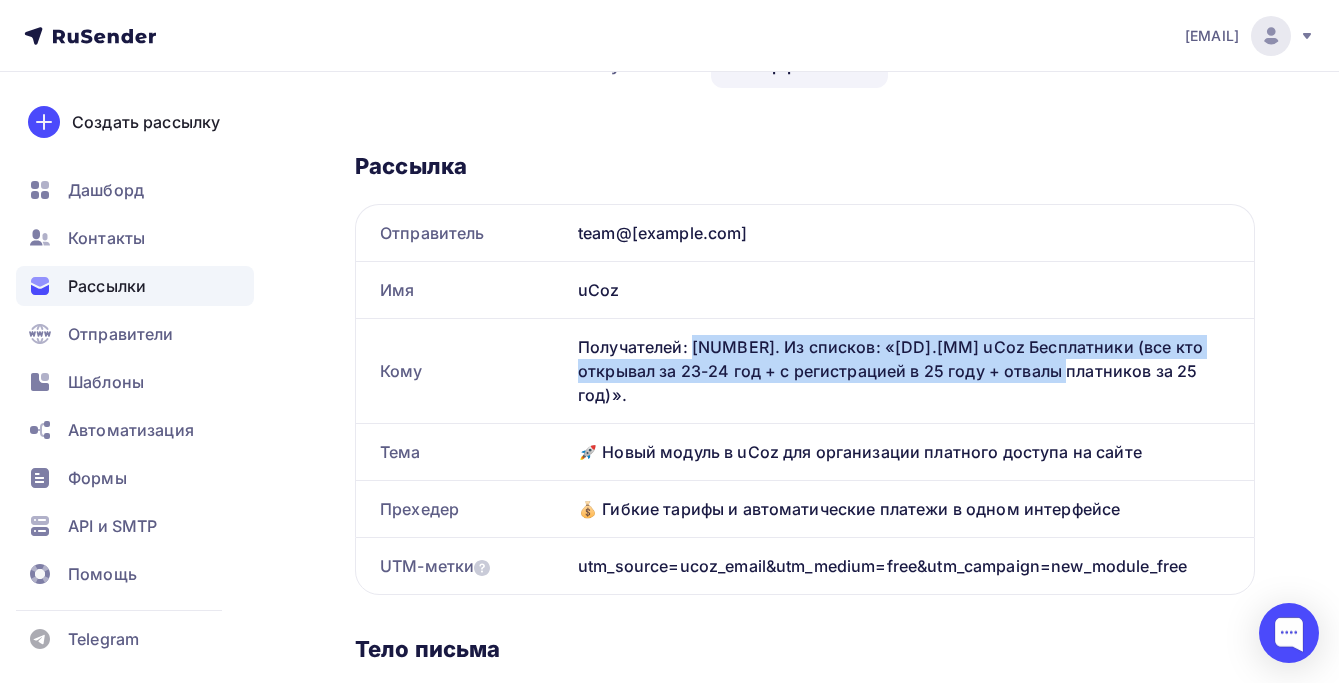 drag, startPoint x: 622, startPoint y: 348, endPoint x: 917, endPoint y: 375, distance: 296.233 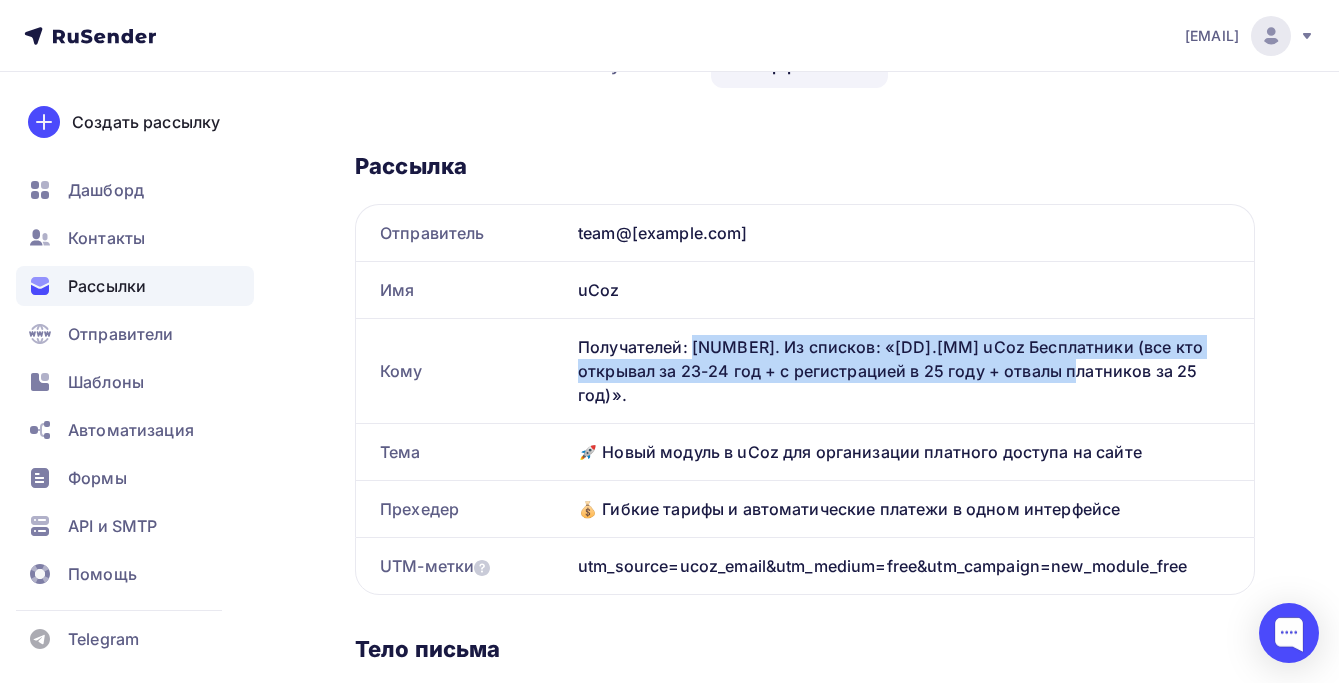 click on "Получателей:
[NUMBER]. Из списков:
«[DD].[MM] uCoz Бесплатники (все кто открывал за 23-24 год + с регистрацией в 25 году + отвалы платников за 25 год)»." at bounding box center [904, 371] 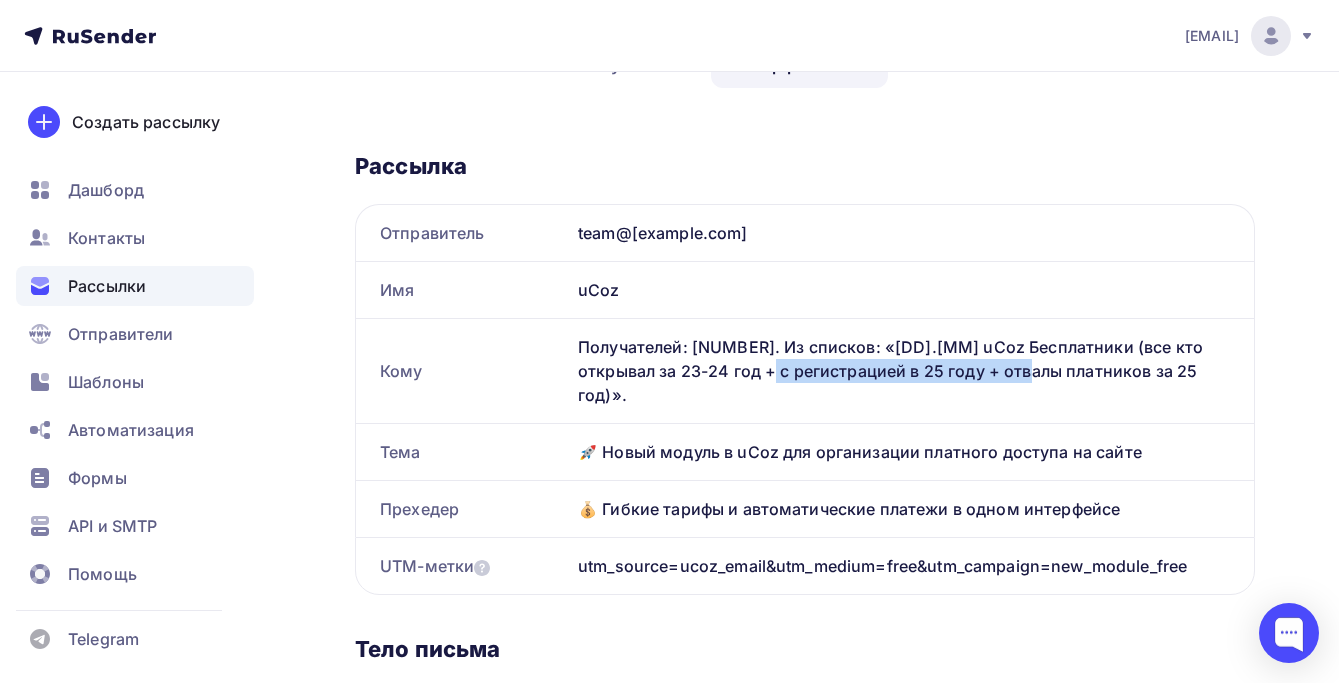 drag, startPoint x: 875, startPoint y: 375, endPoint x: 609, endPoint y: 360, distance: 266.4226 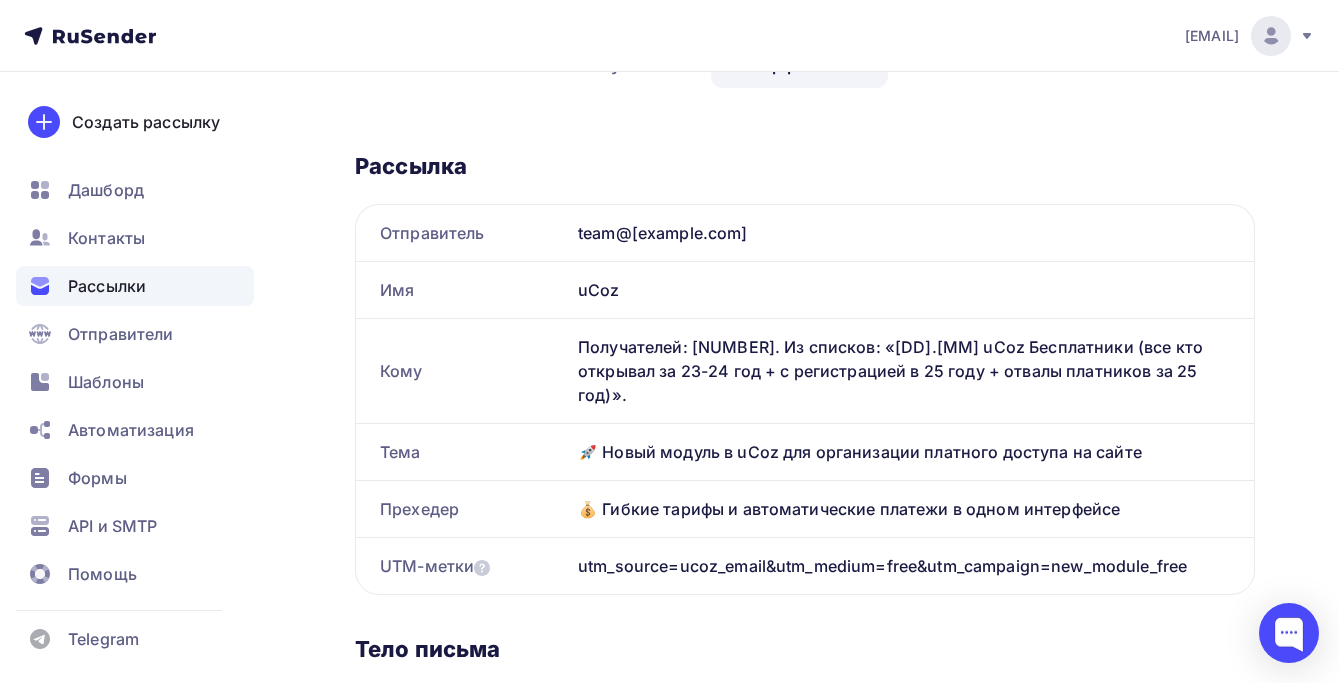 click on "Получателей:
[NUMBER]. Из списков:
«[DD].[MM] uCoz Бесплатники (все кто открывал за 23-24 год + с регистрацией в 25 году + отвалы платников за 25 год)»." at bounding box center (904, 371) 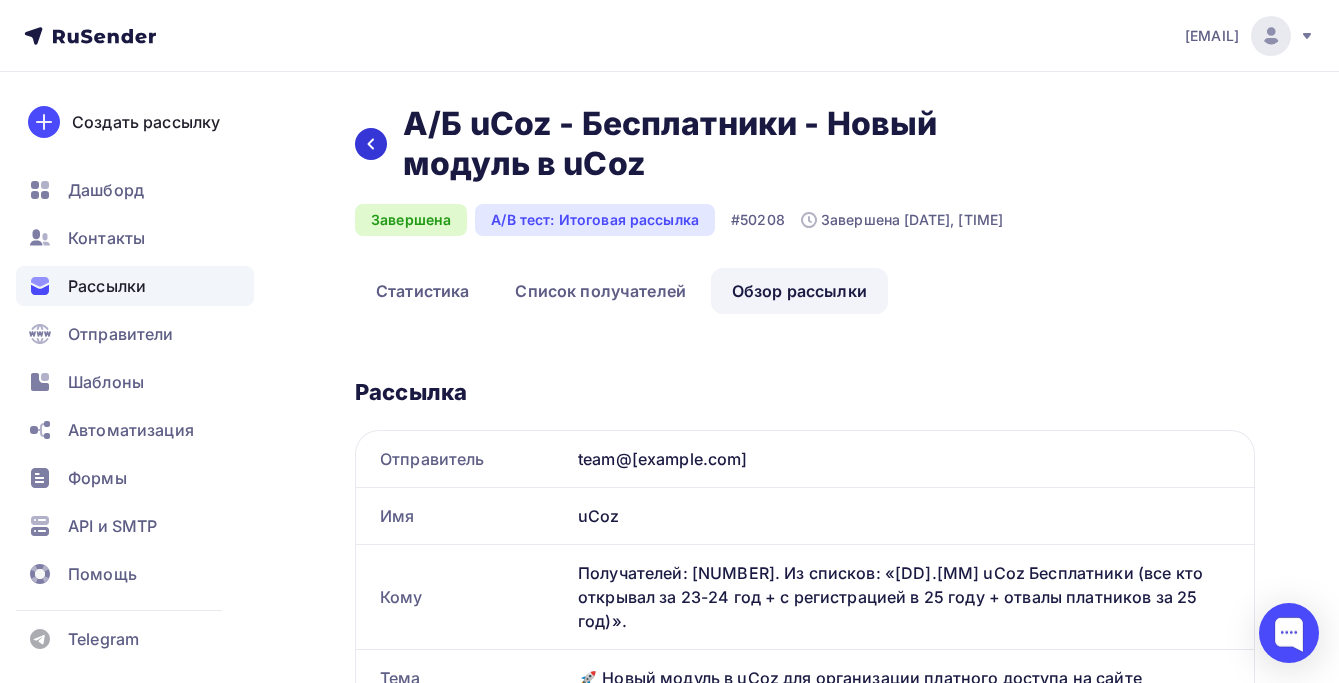 click at bounding box center [371, 144] 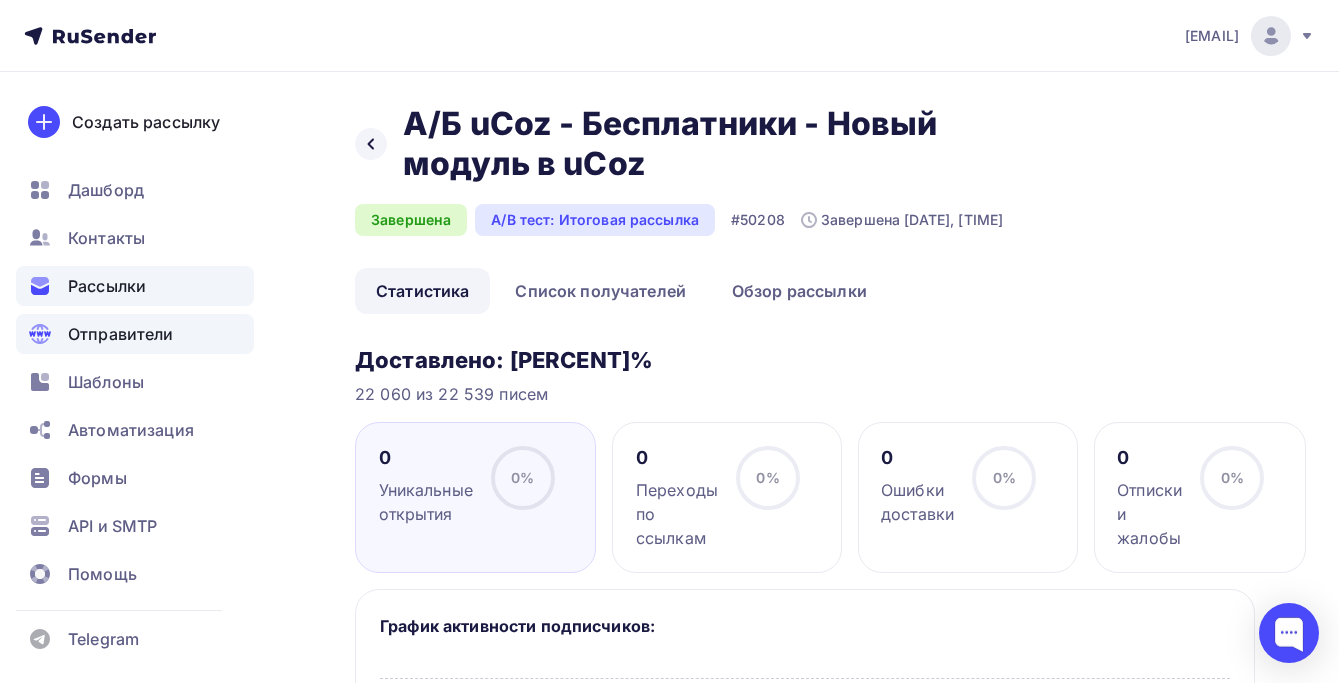 click on "Отправители" at bounding box center (121, 334) 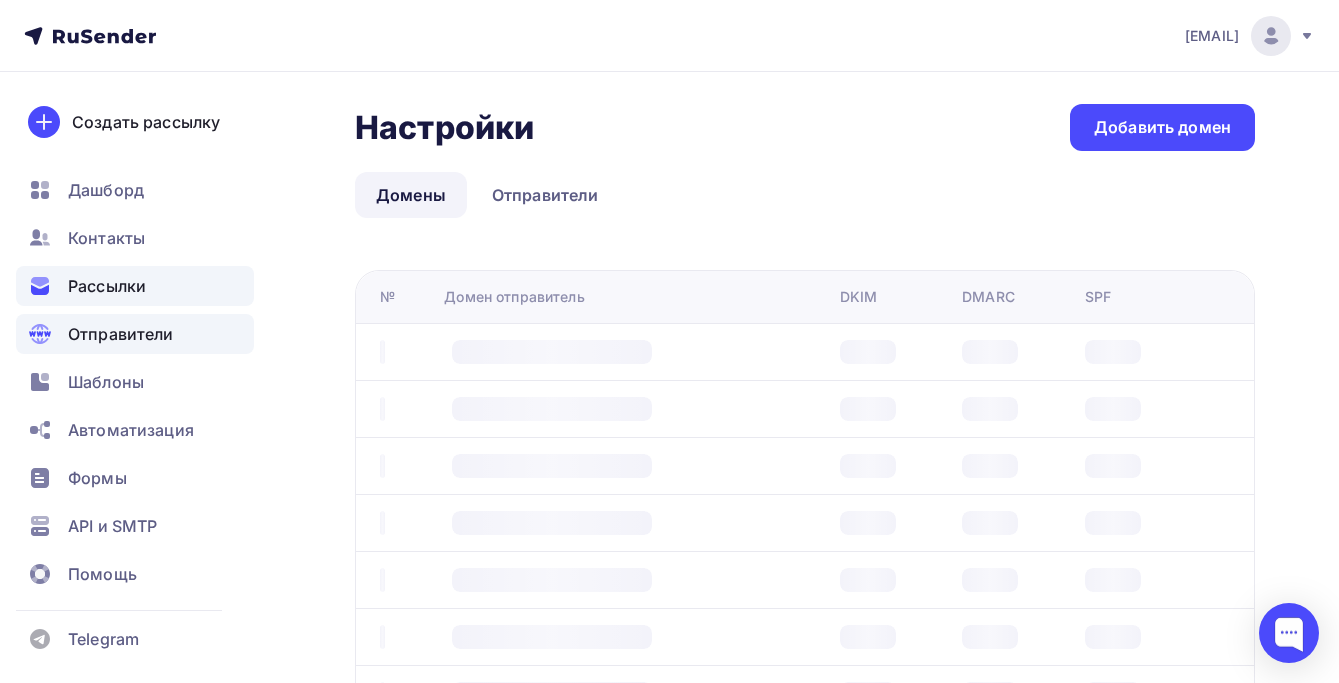 click on "Рассылки" at bounding box center [107, 286] 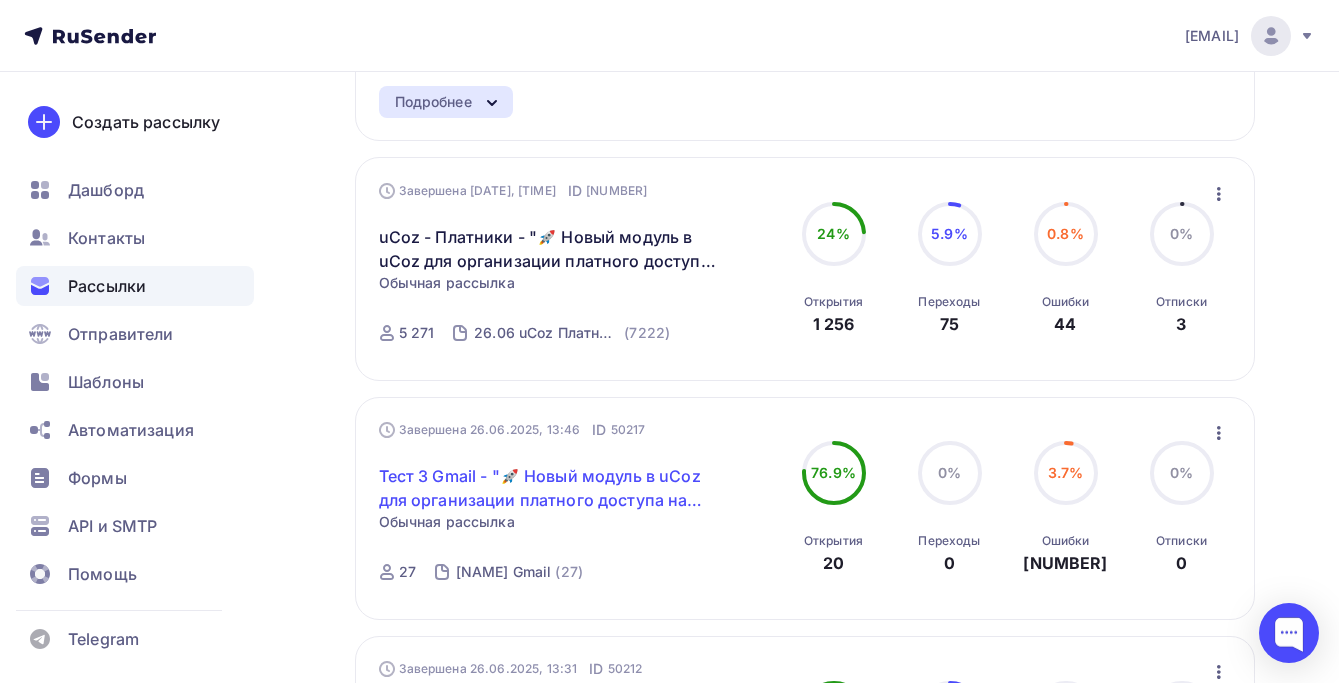 scroll, scrollTop: 444, scrollLeft: 0, axis: vertical 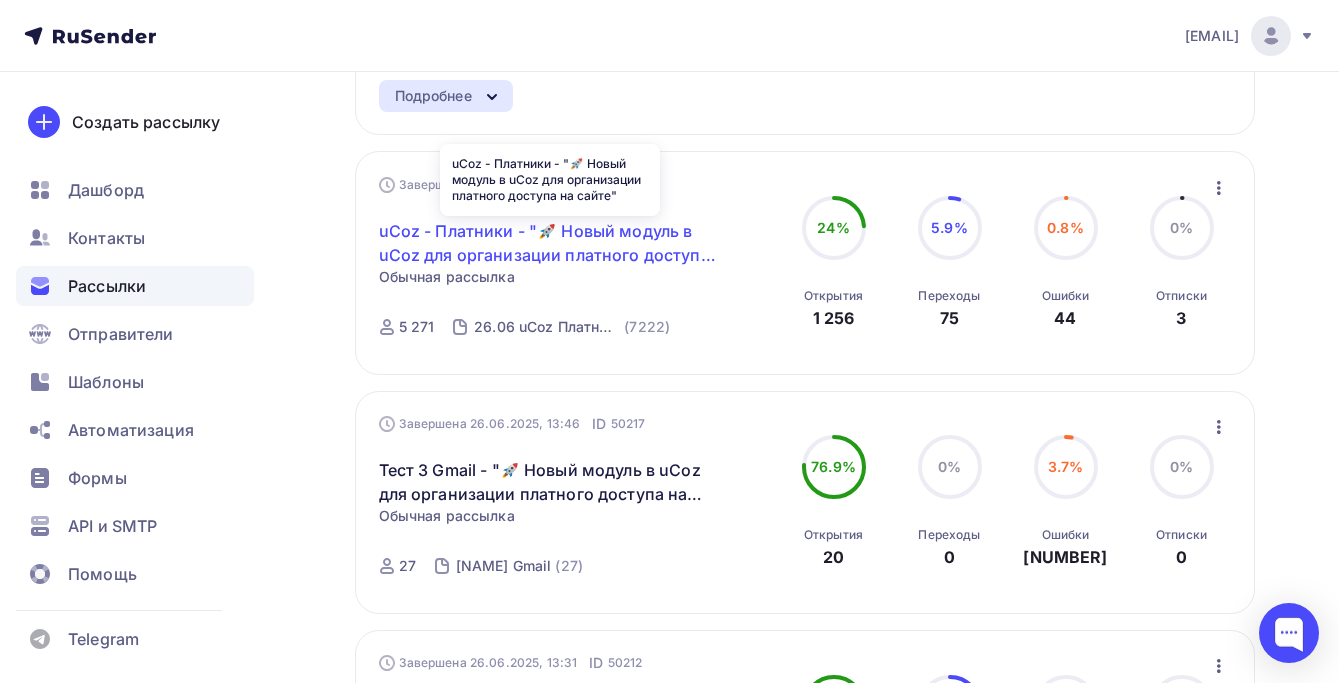 click on "uCoz - Платники - "🚀 Новый модуль в uCoz для организации платного доступа на сайте"" at bounding box center (550, 243) 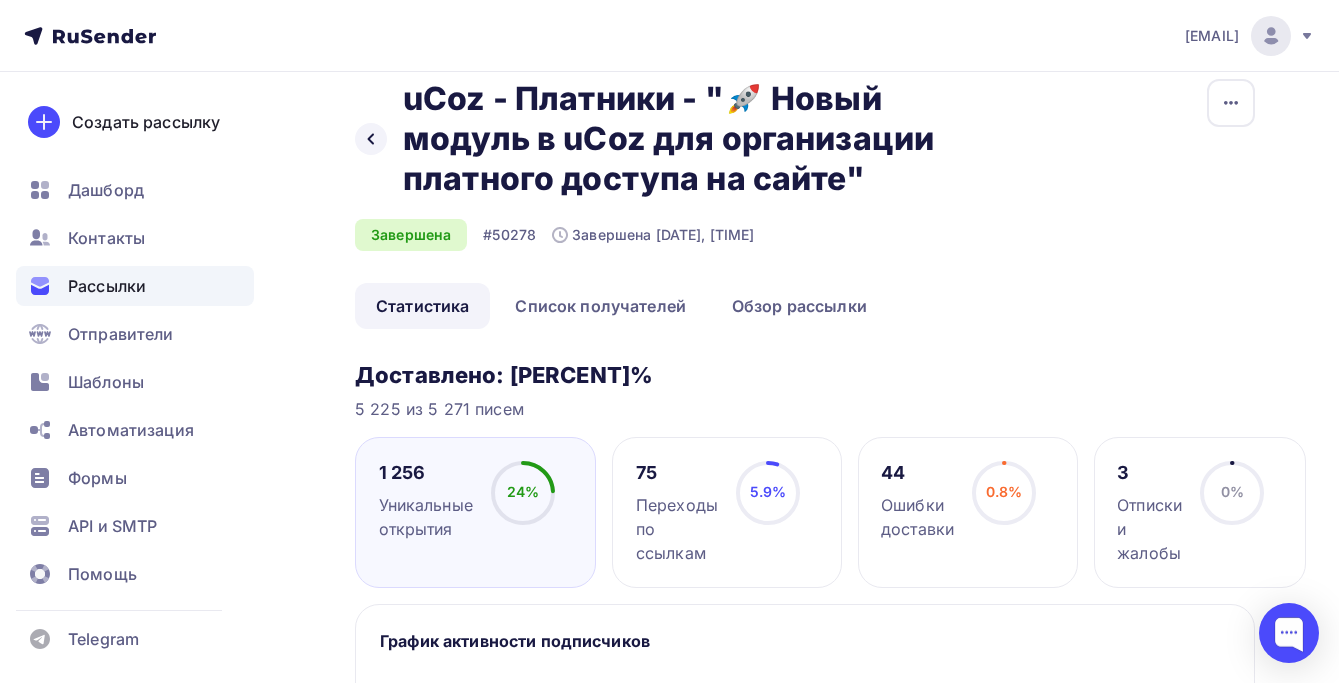 scroll, scrollTop: 0, scrollLeft: 0, axis: both 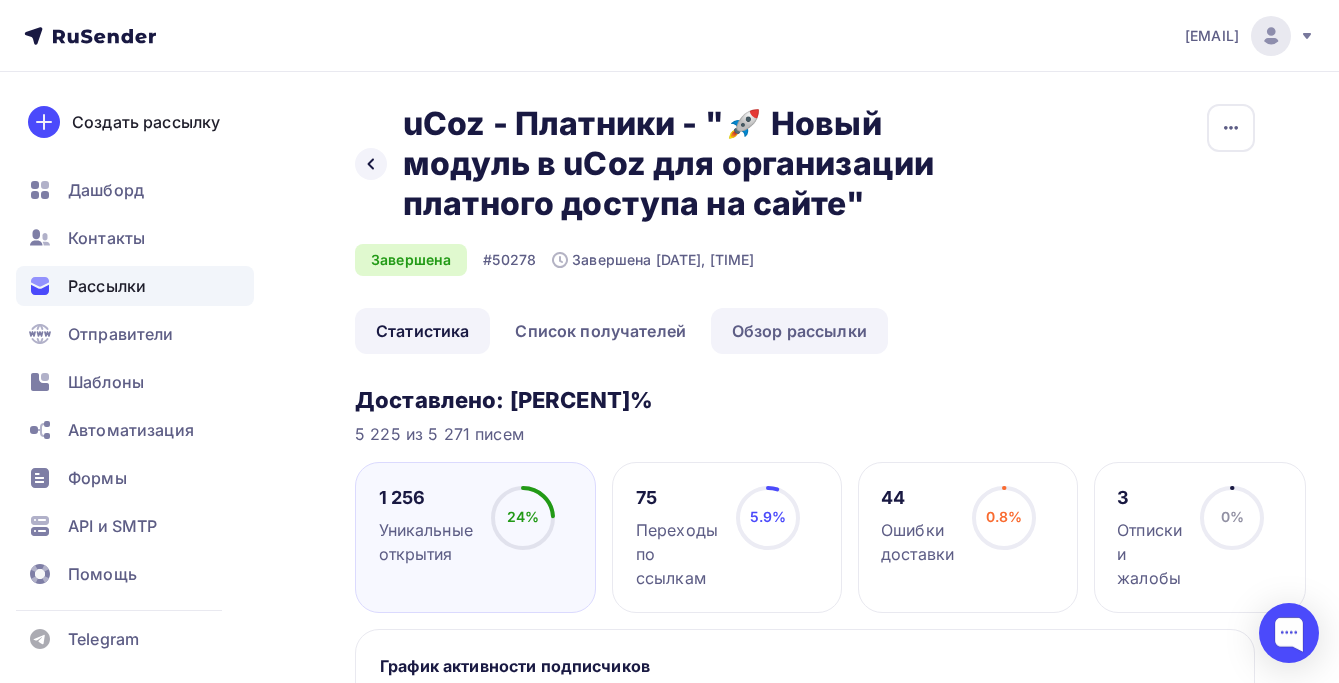 click on "Обзор рассылки" at bounding box center (799, 331) 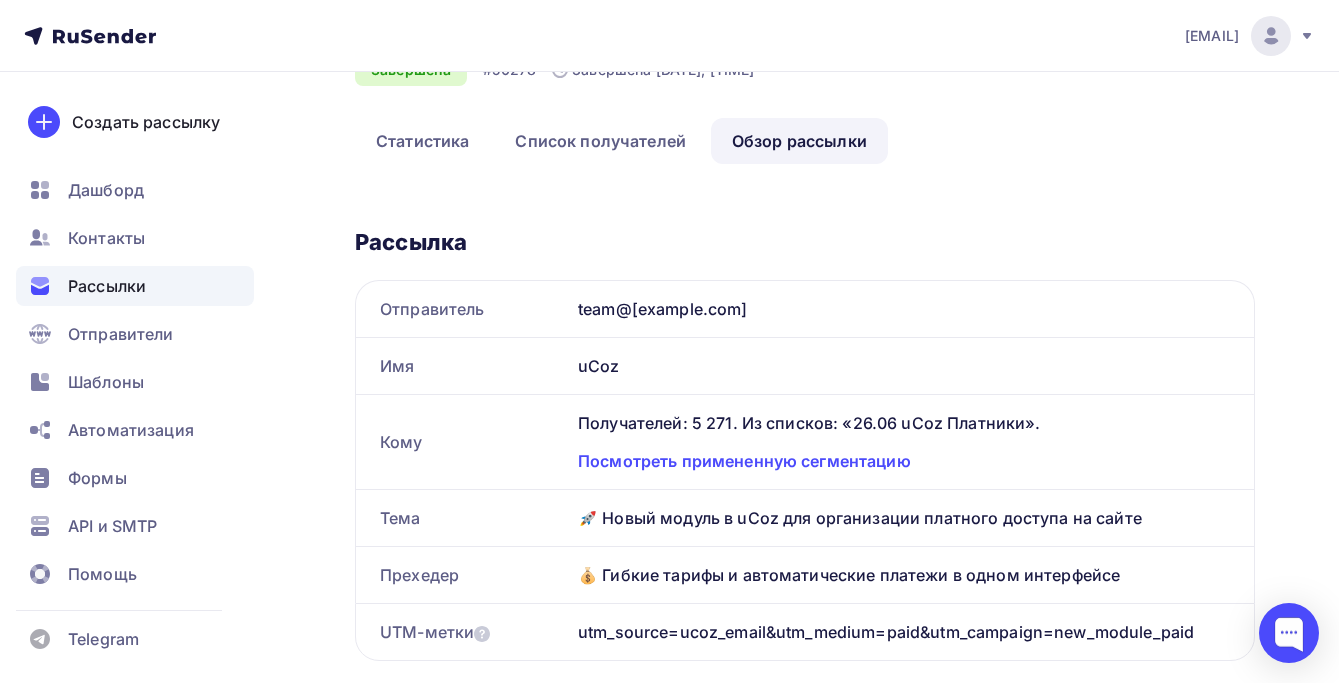 scroll, scrollTop: 274, scrollLeft: 0, axis: vertical 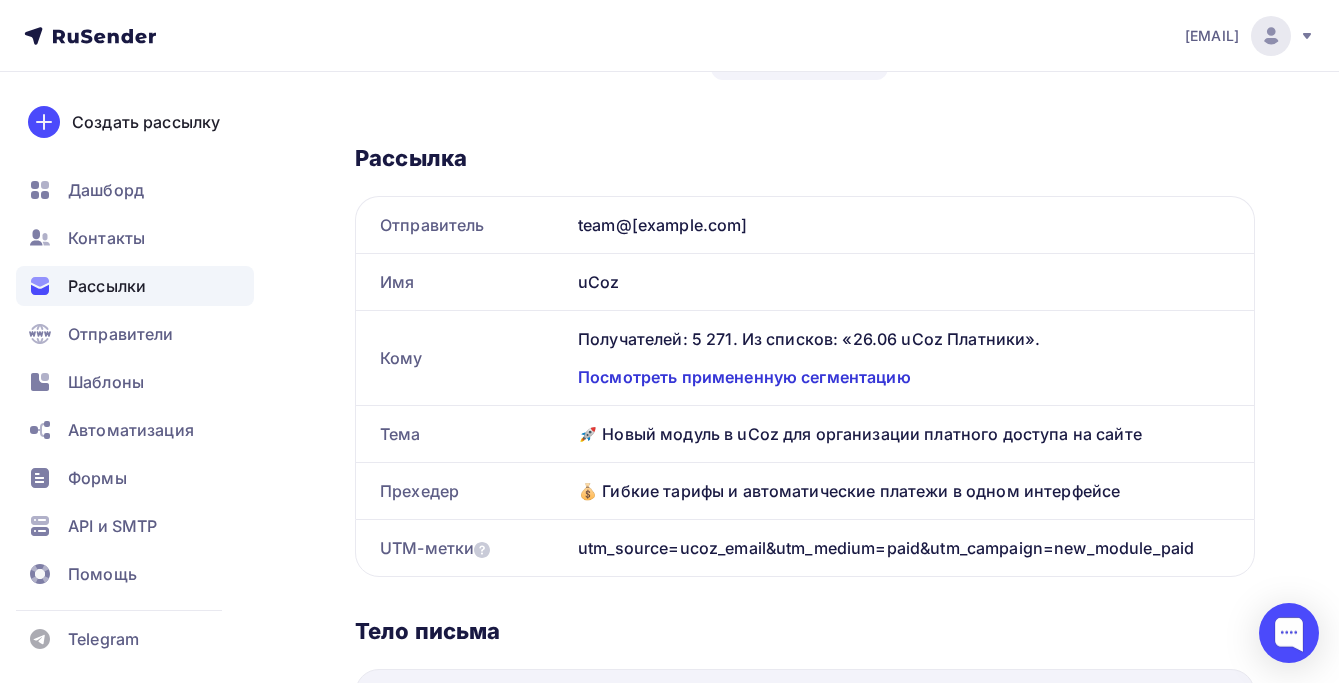 click on "Посмотреть примененную сегментацию" at bounding box center [904, 377] 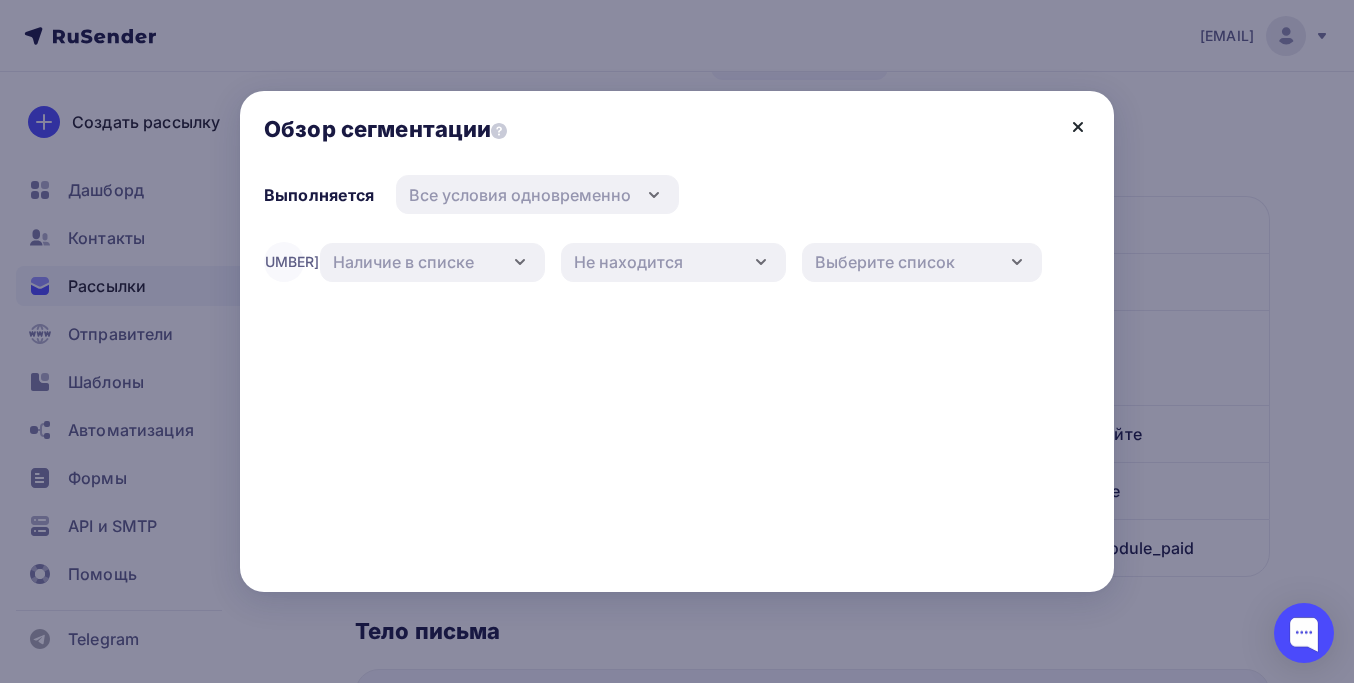 click at bounding box center (1078, 127) 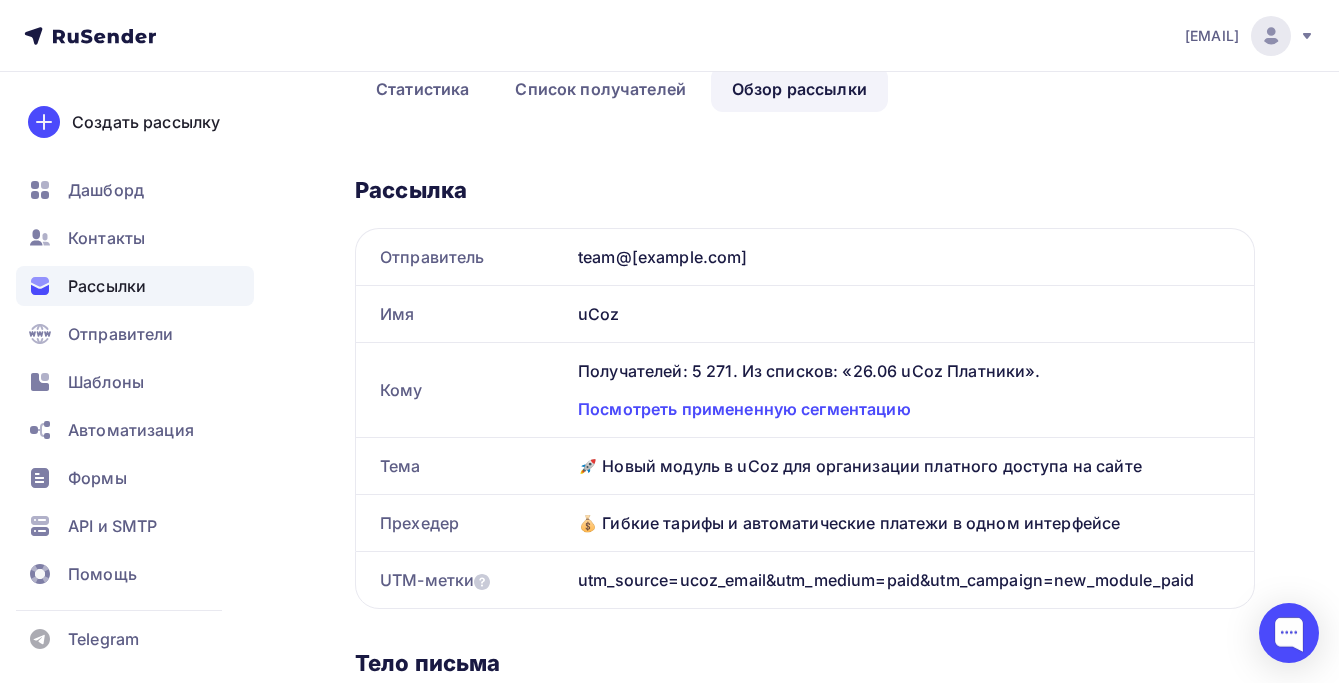 scroll, scrollTop: 230, scrollLeft: 0, axis: vertical 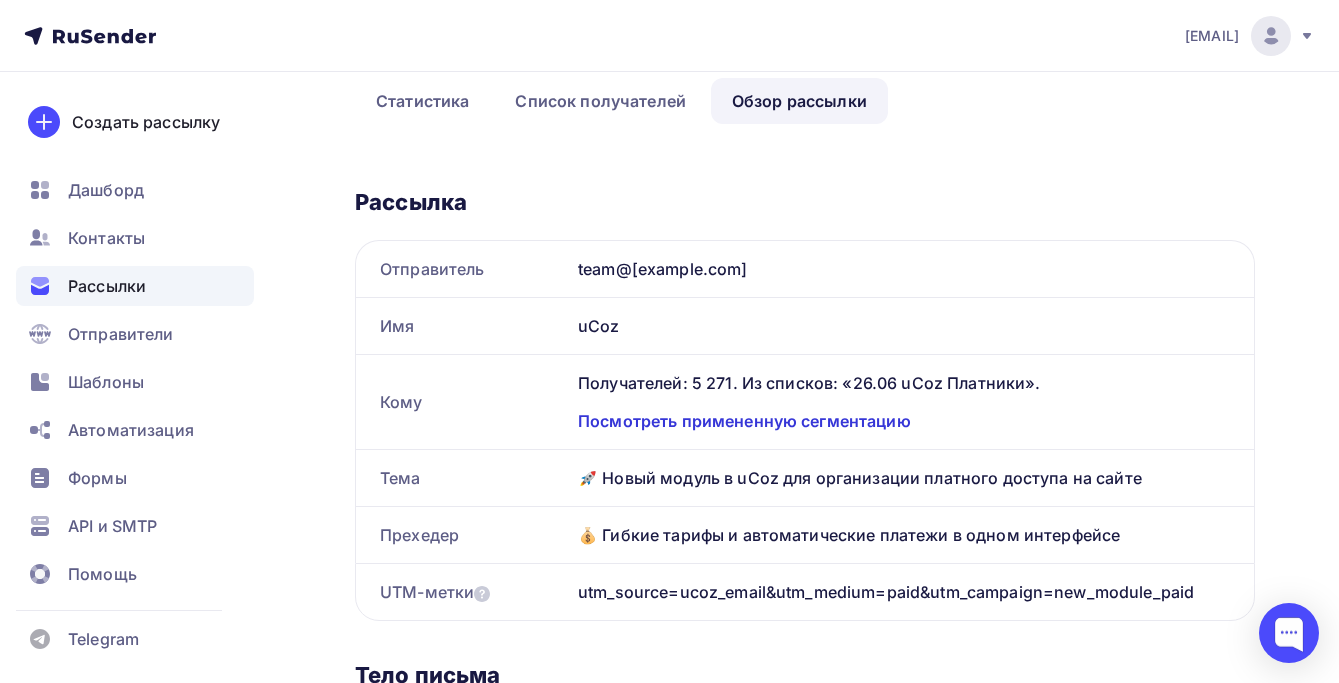 click on "Посмотреть примененную сегментацию" at bounding box center (904, 421) 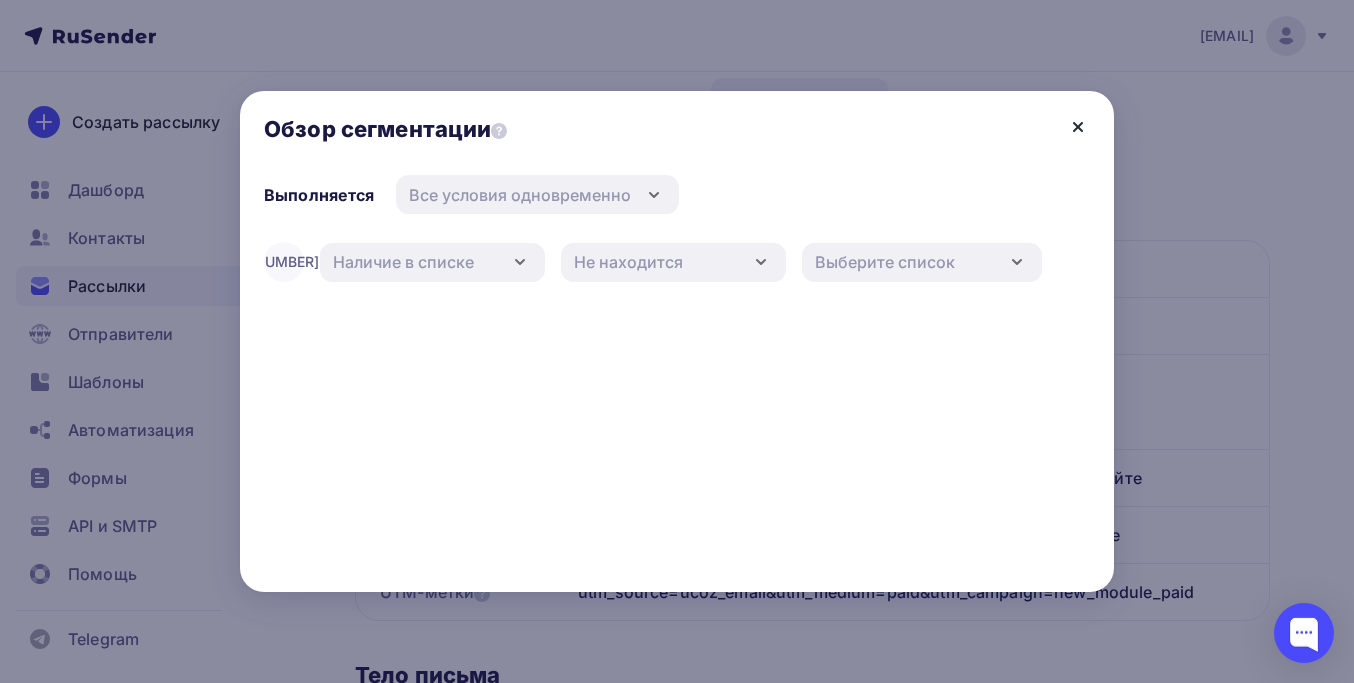 click at bounding box center (1078, 127) 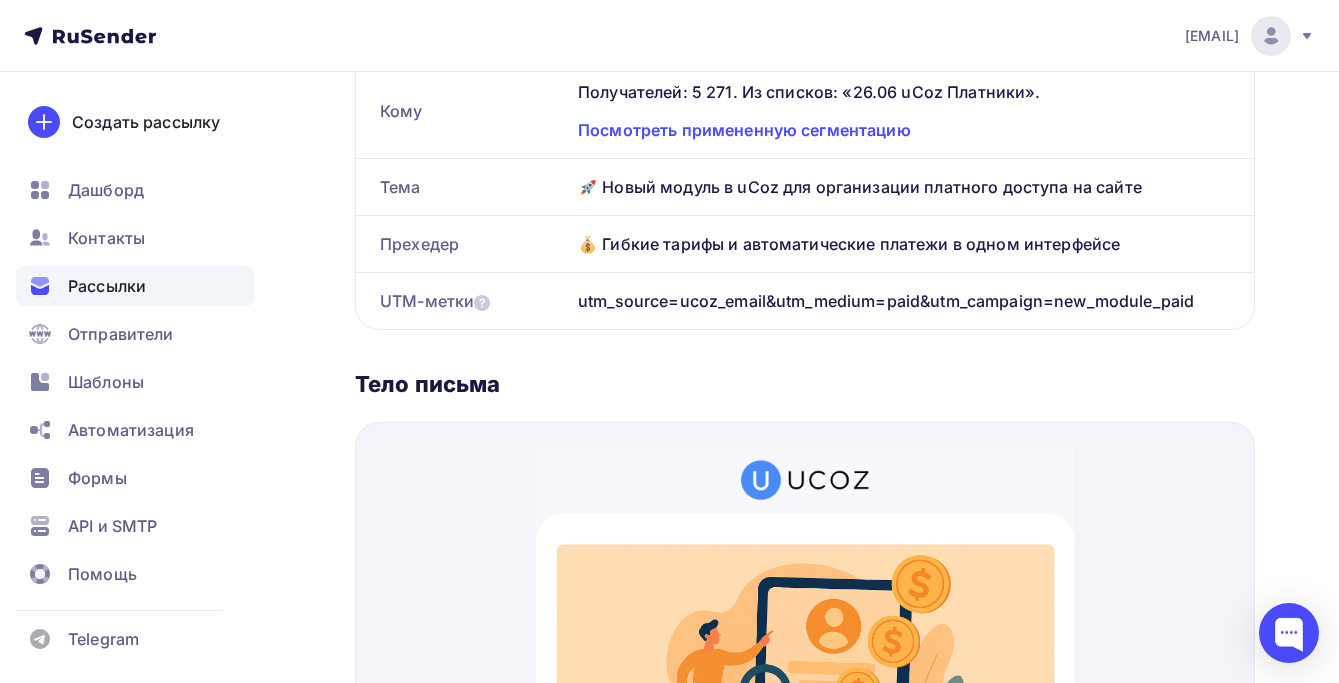 scroll, scrollTop: 508, scrollLeft: 0, axis: vertical 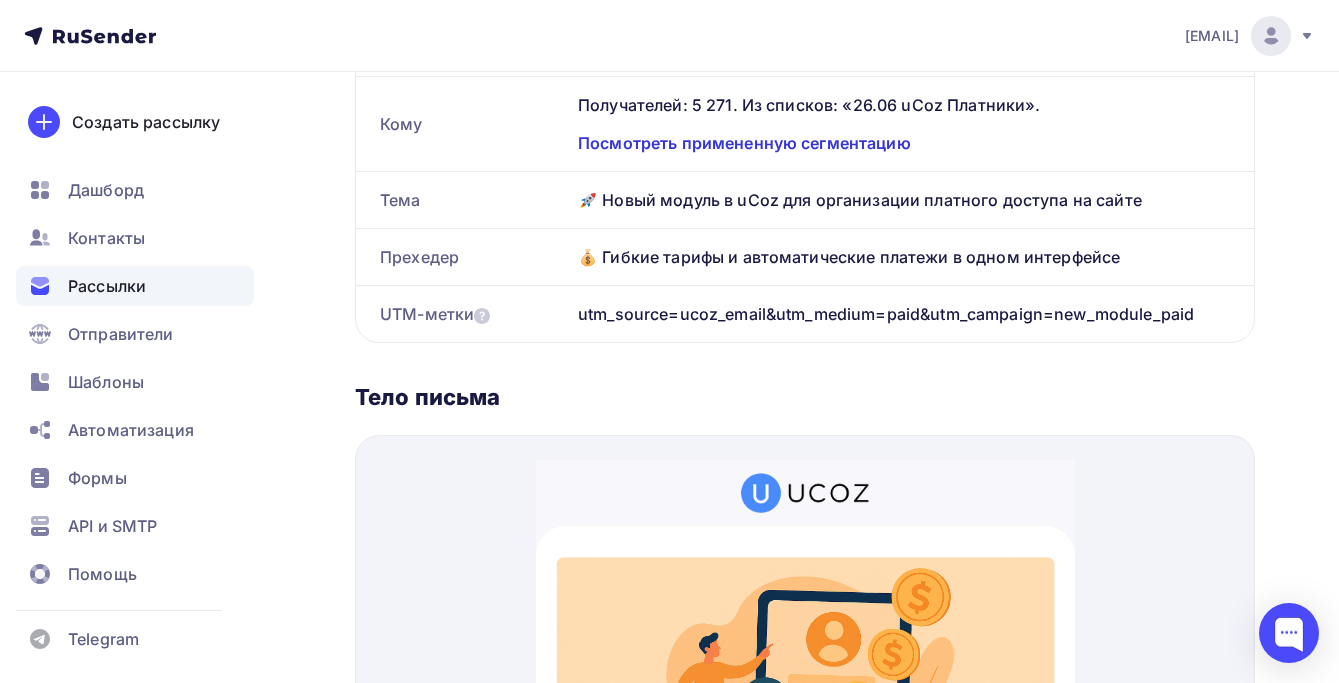 click on "Посмотреть примененную сегментацию" at bounding box center [904, 143] 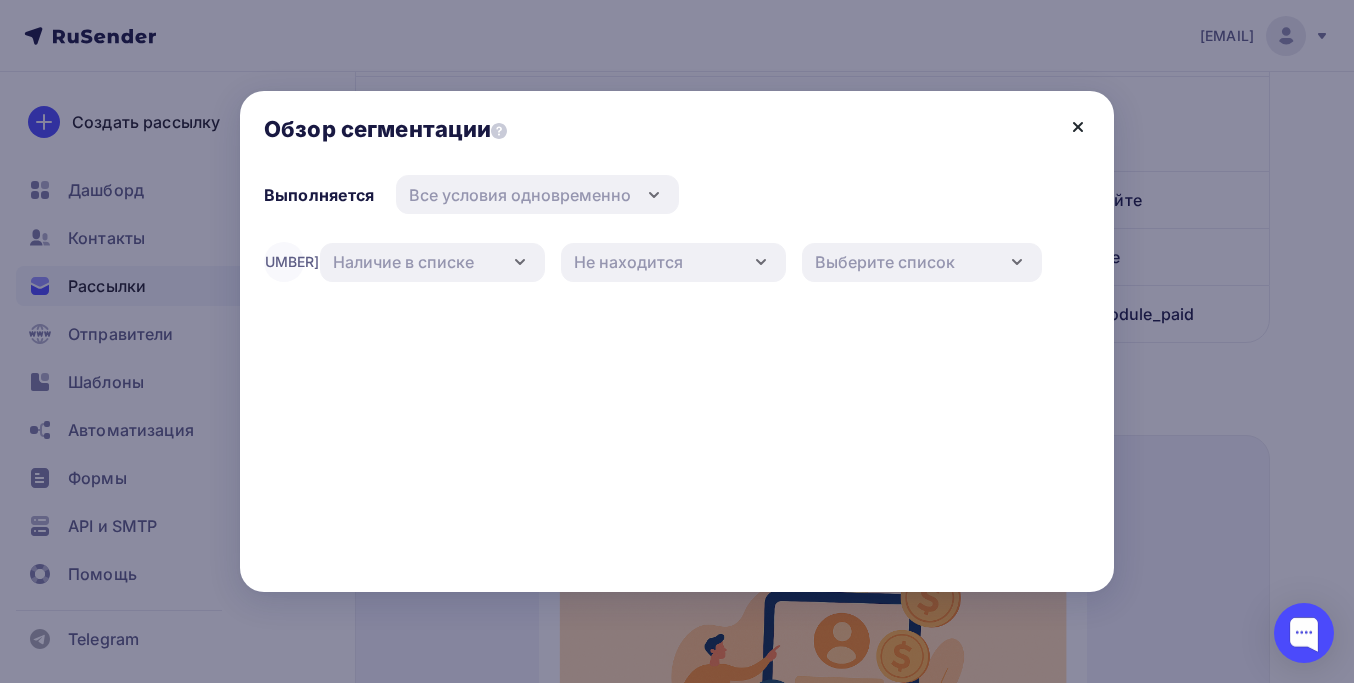 click at bounding box center [1078, 127] 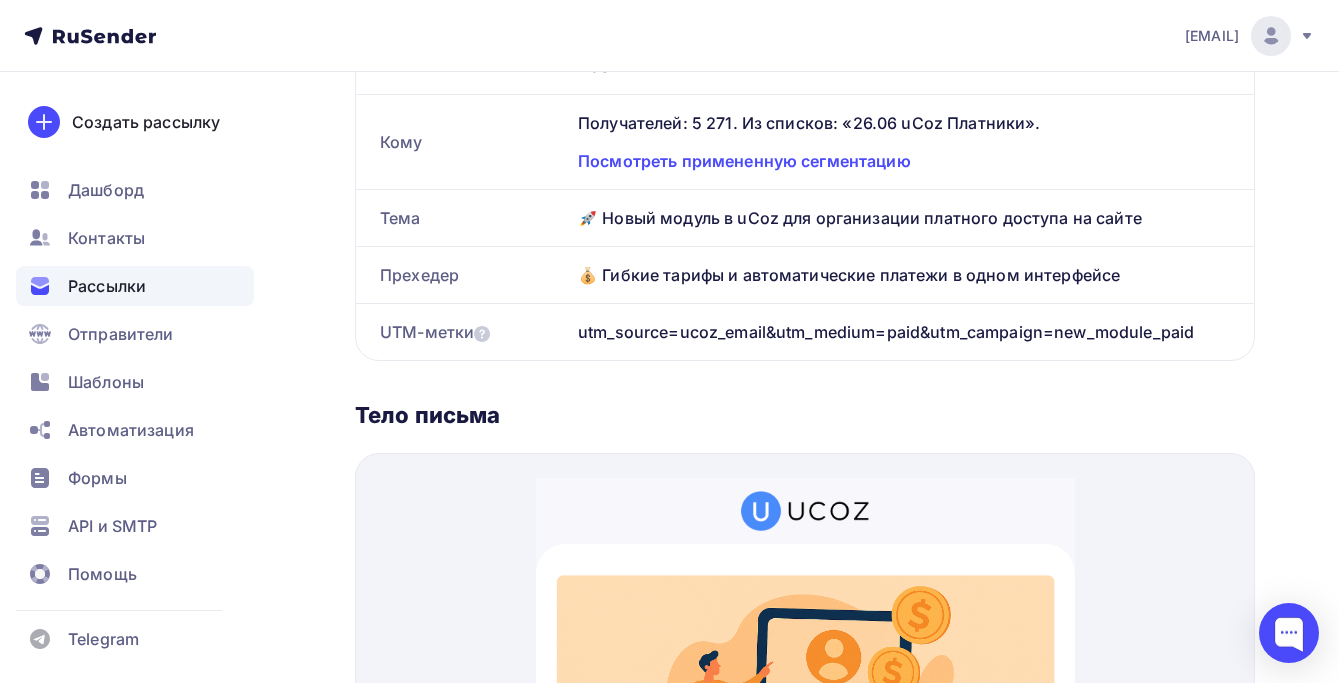 scroll, scrollTop: 488, scrollLeft: 0, axis: vertical 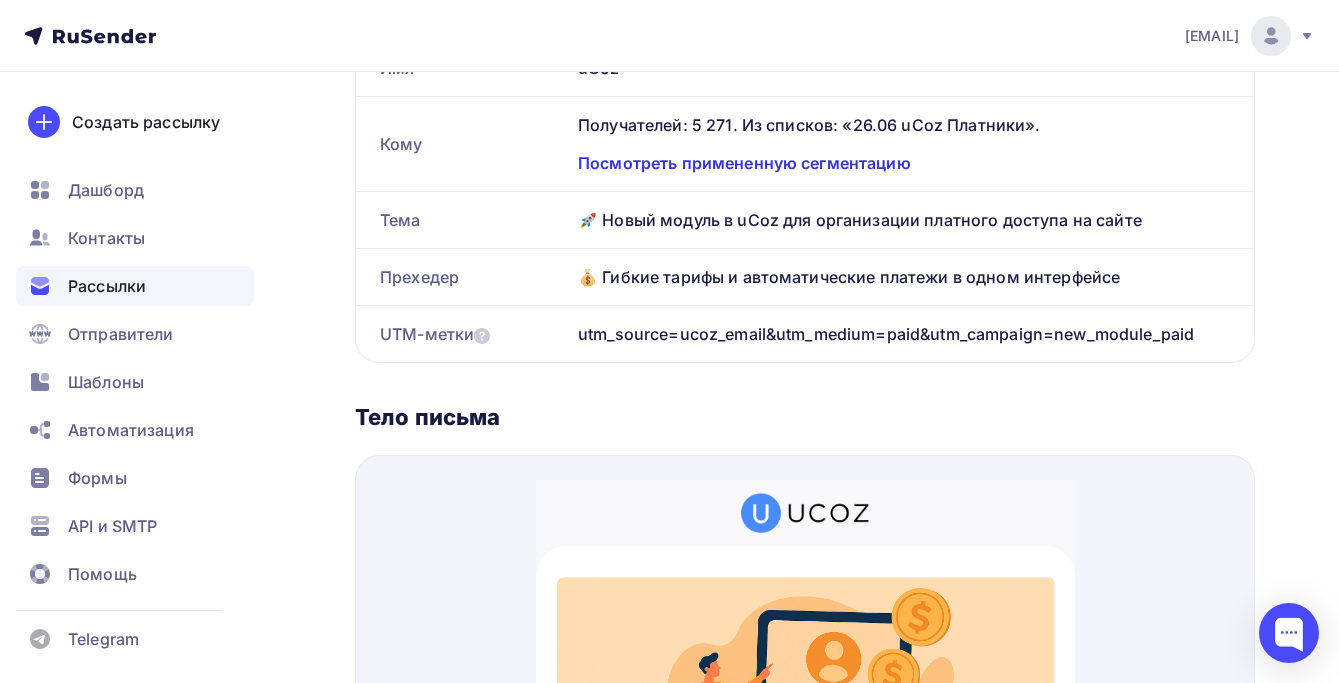 click on "Посмотреть примененную сегментацию" at bounding box center [904, 163] 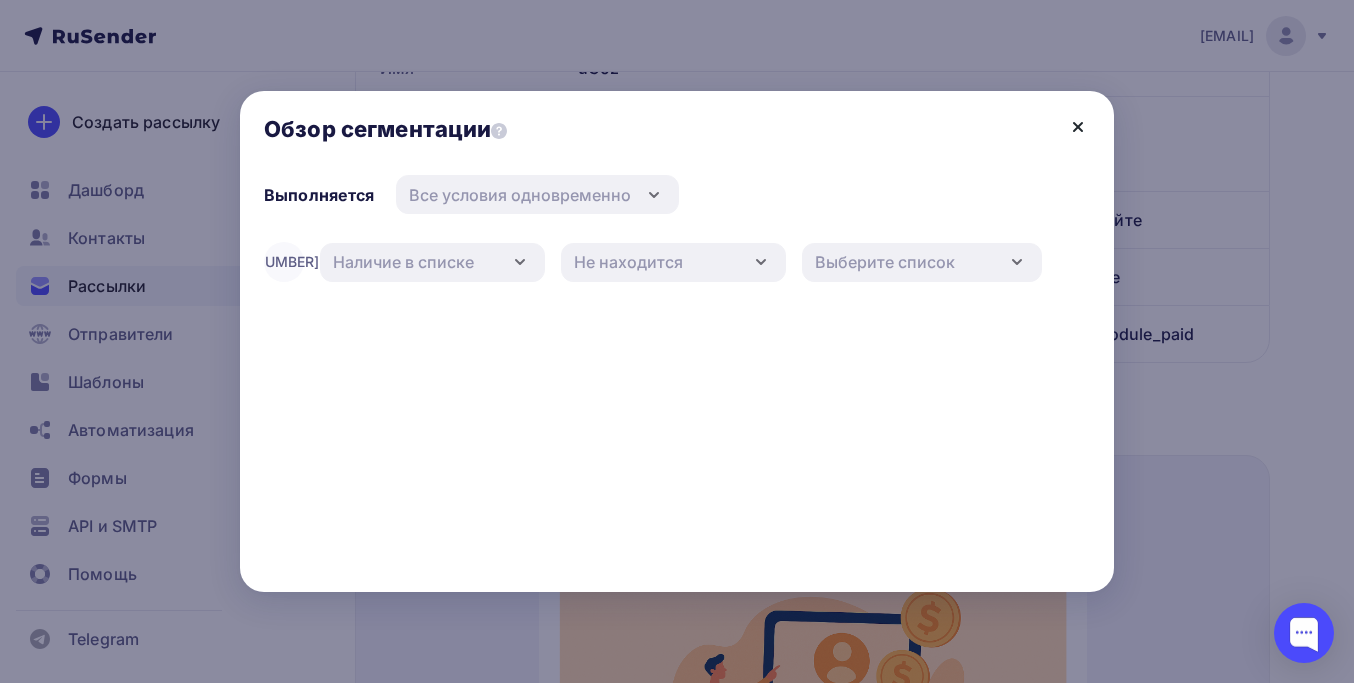 click at bounding box center (1078, 127) 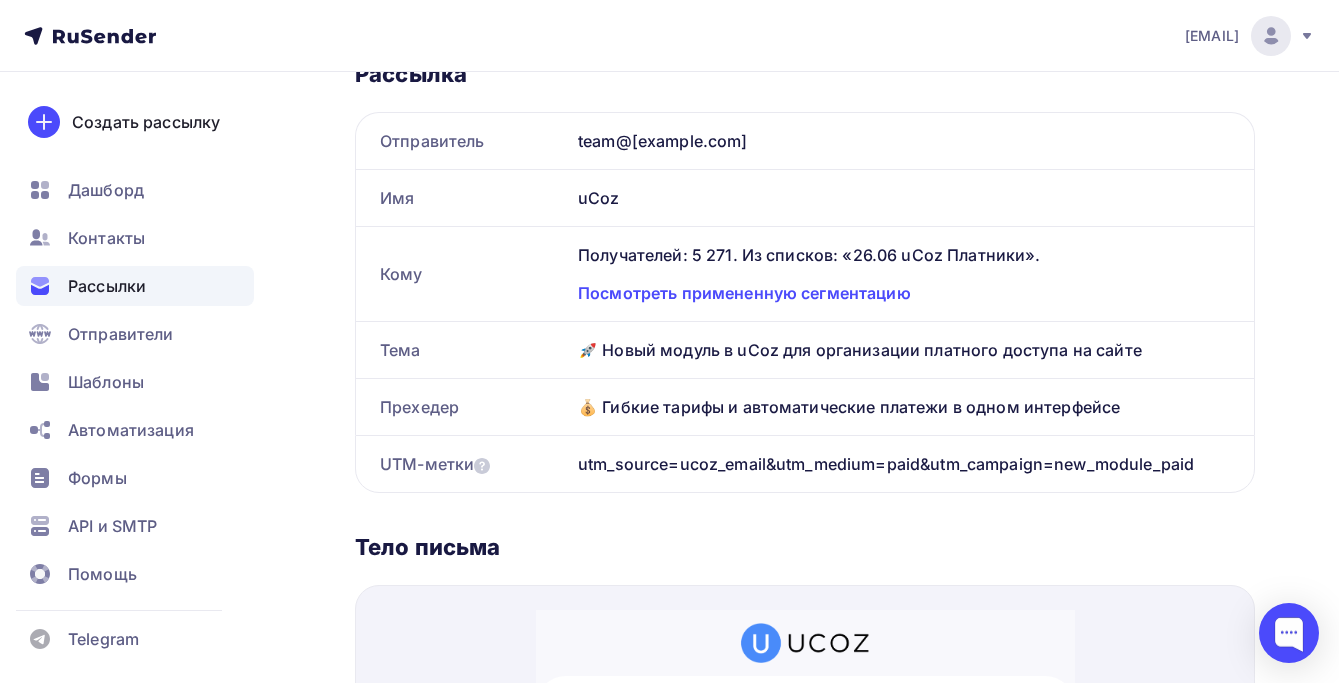 scroll, scrollTop: 316, scrollLeft: 0, axis: vertical 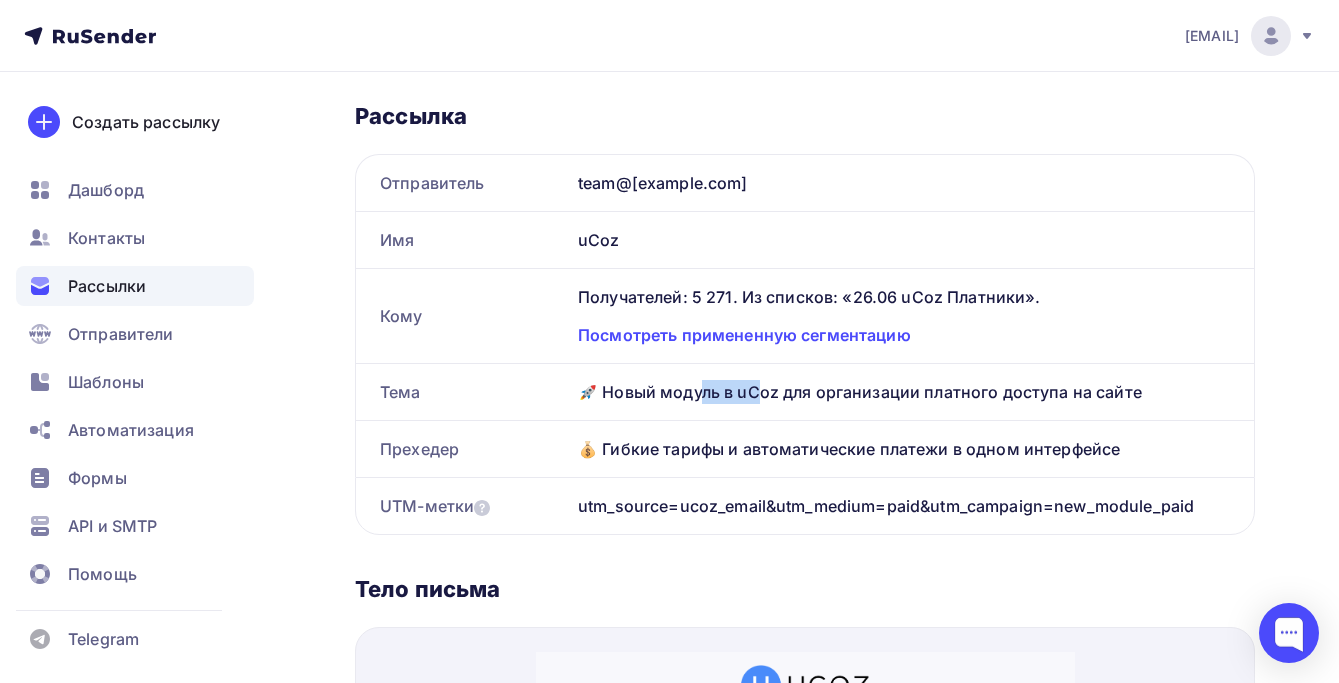 drag, startPoint x: 608, startPoint y: 398, endPoint x: 823, endPoint y: 399, distance: 215.00232 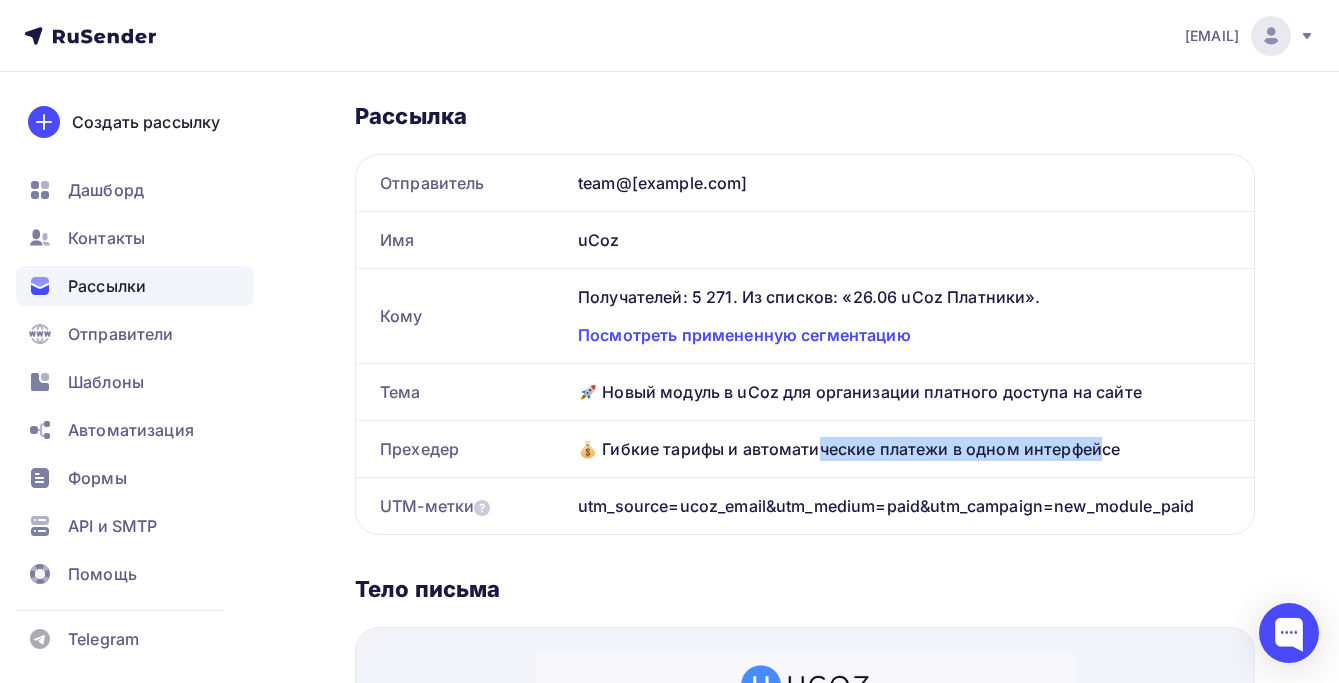 drag, startPoint x: 733, startPoint y: 451, endPoint x: 1013, endPoint y: 451, distance: 280 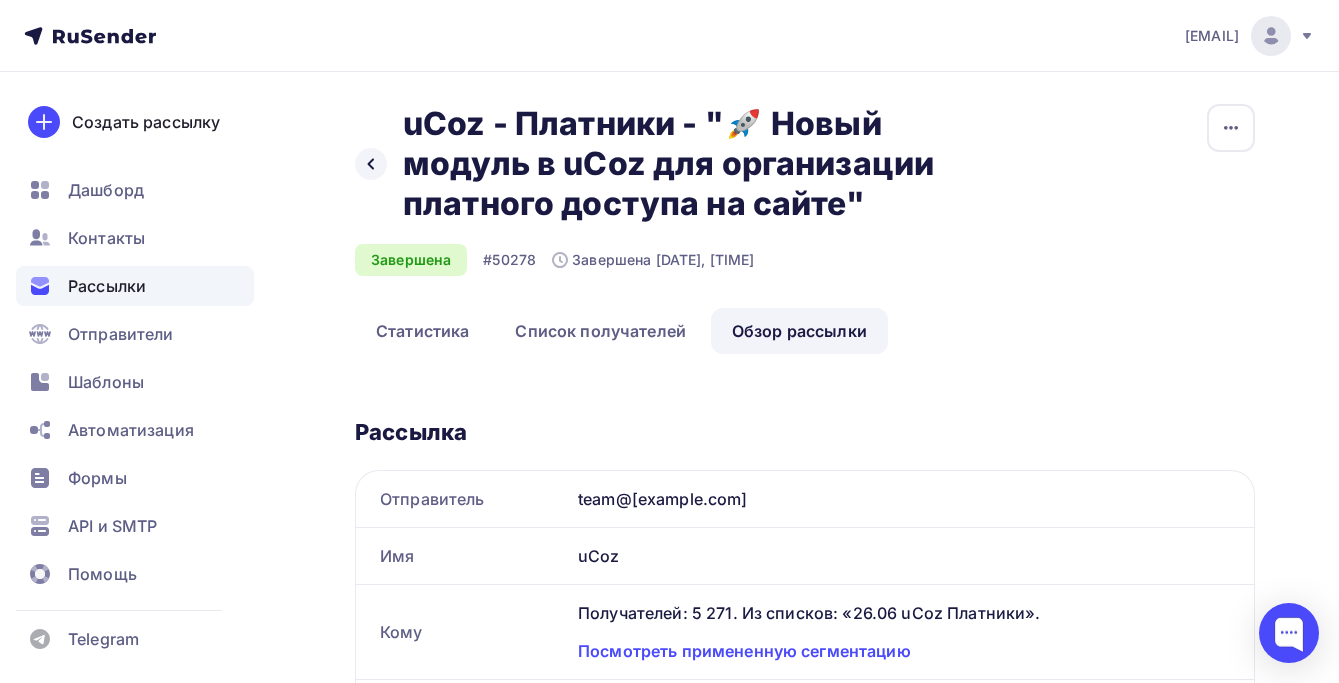 scroll, scrollTop: 1365, scrollLeft: 0, axis: vertical 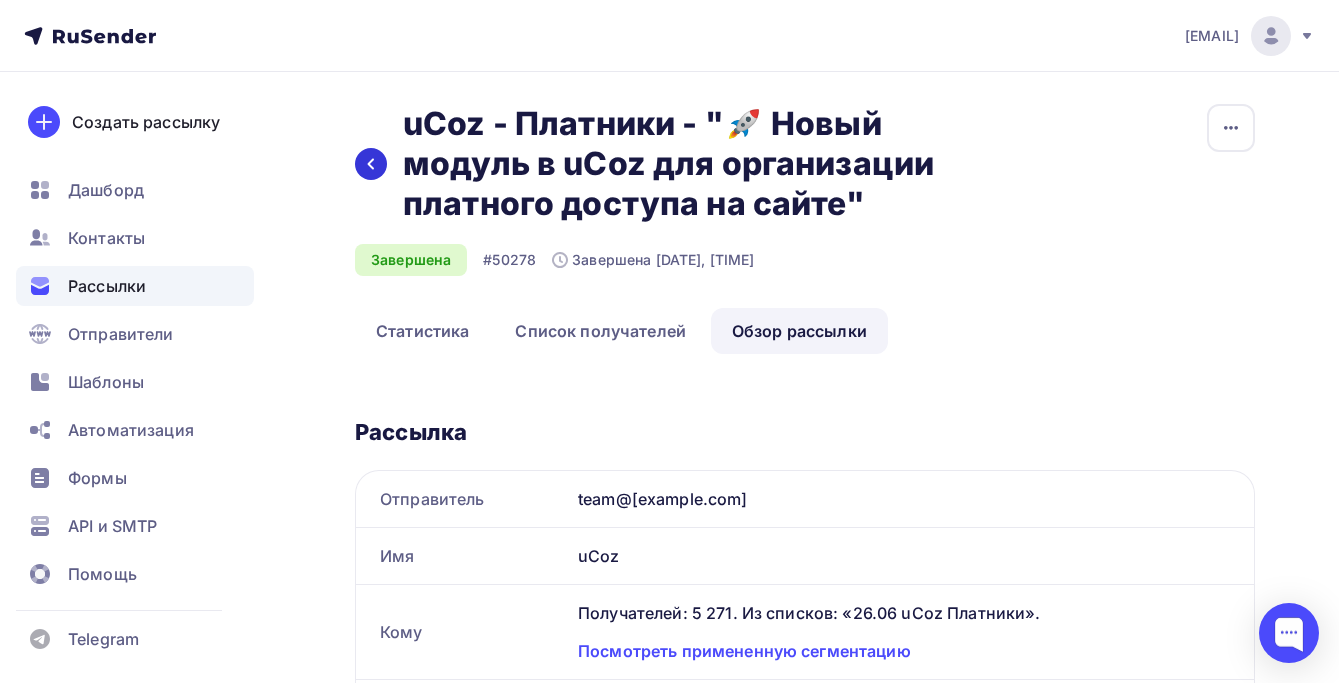 click at bounding box center (371, 164) 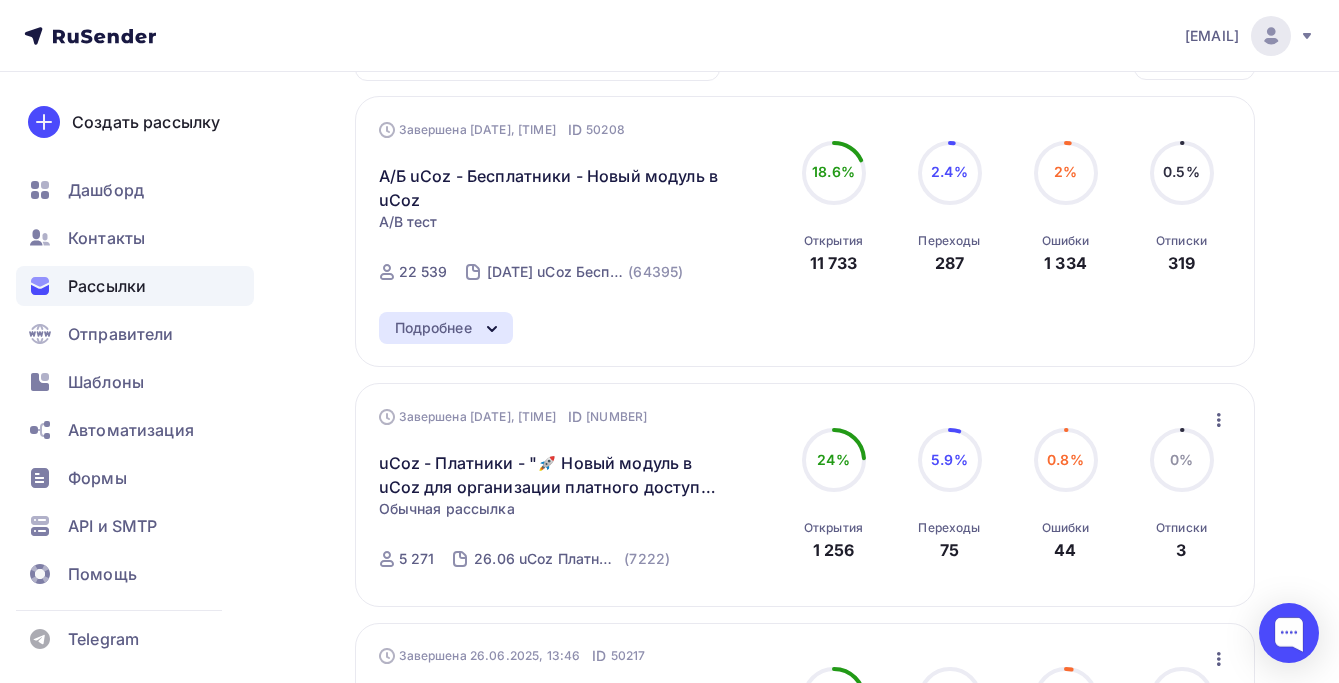 scroll, scrollTop: 213, scrollLeft: 0, axis: vertical 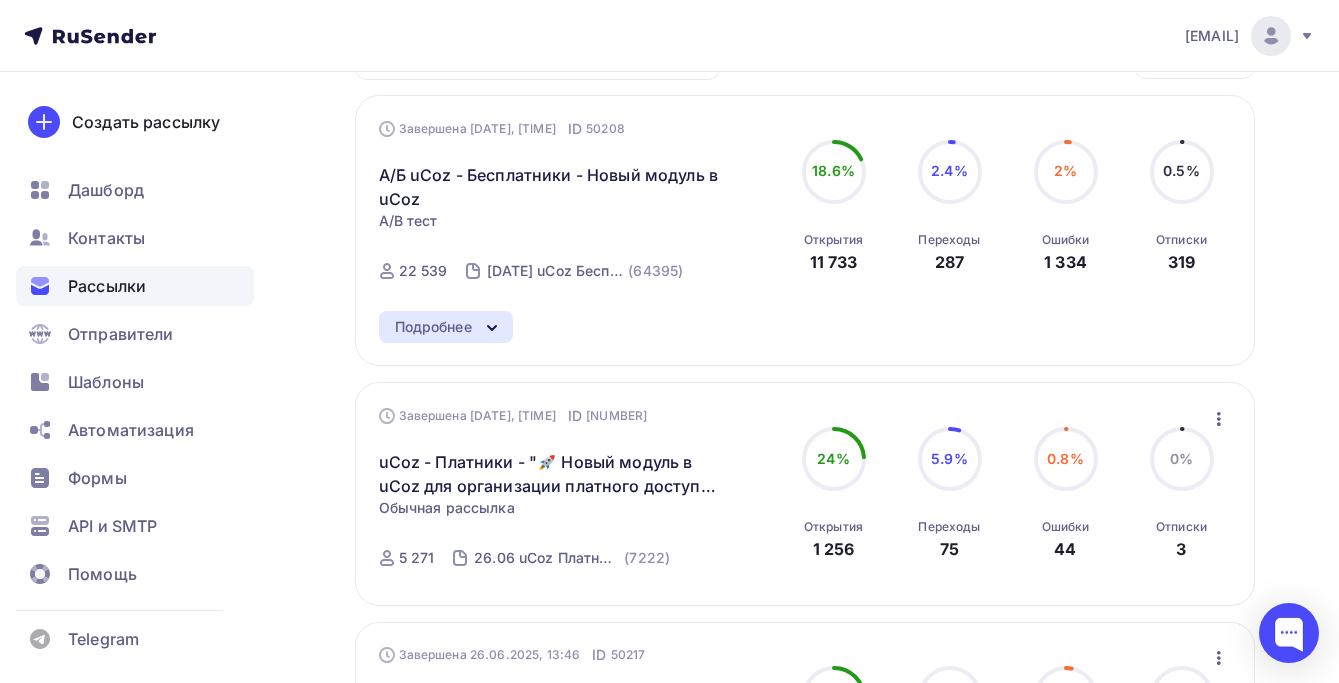 click at bounding box center (492, 328) 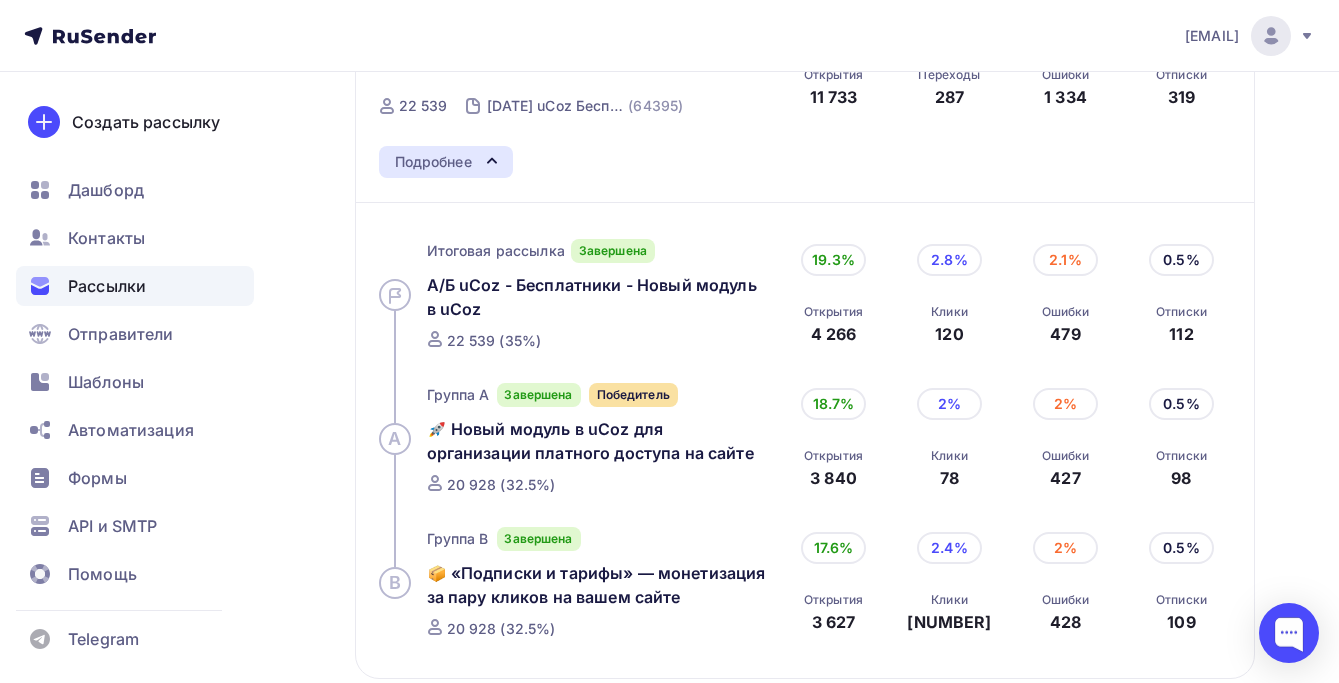 scroll, scrollTop: 435, scrollLeft: 0, axis: vertical 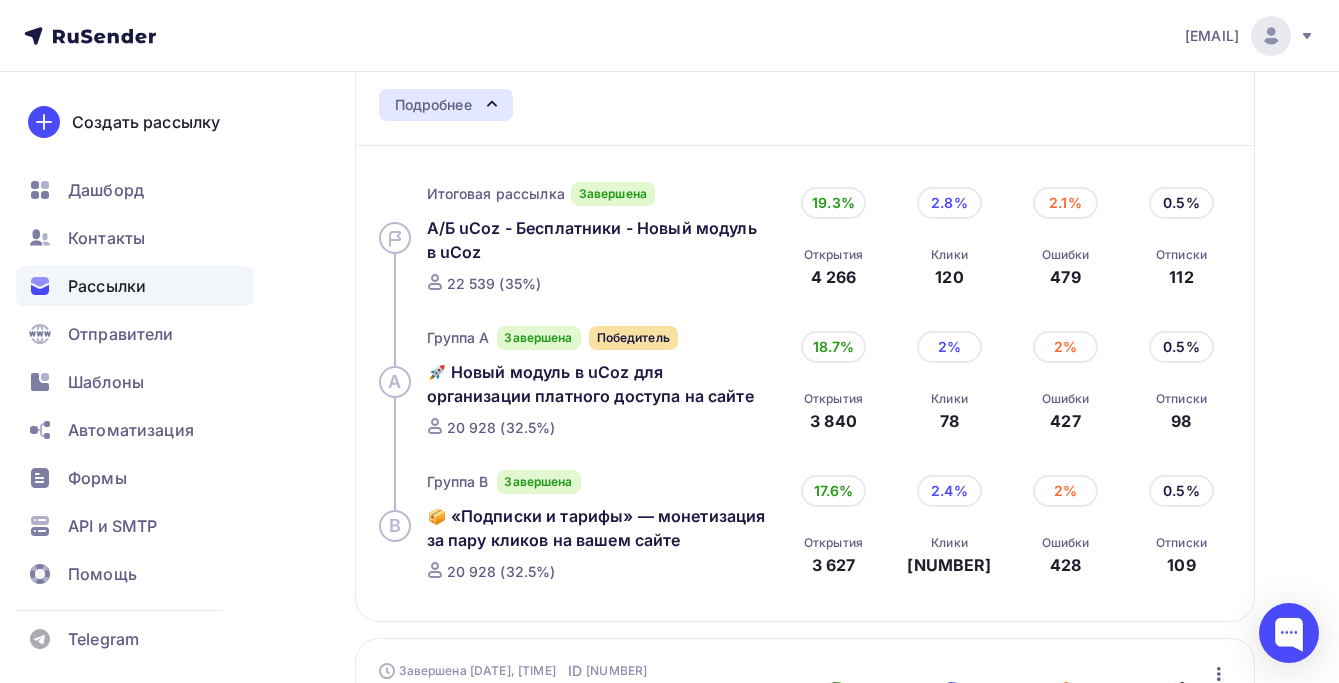 click on "Завершена
26.06.2025, 20:39
ID   50208         А/Б uCoz - Бесплатники - Новый модуль в uCoz
A/B тест
Завершена
26.06.2025, 20:39
ID   50208    Завершена
22 539
26.06 uCoz Бесплатники (все кто открывал за 23-24 год + с регистрацией в 25 году + отвалы платников за 25 год)   (64395)     18.6%   18.6%
Открытия
11 733
2.4%   2.4%
Переходы
287
2%   2%
Ошибки
1 334
0.5%   0.5%
Отписки
319
Подробнее
Итоговая рассылка
19.3%
4 266" at bounding box center [805, 247] 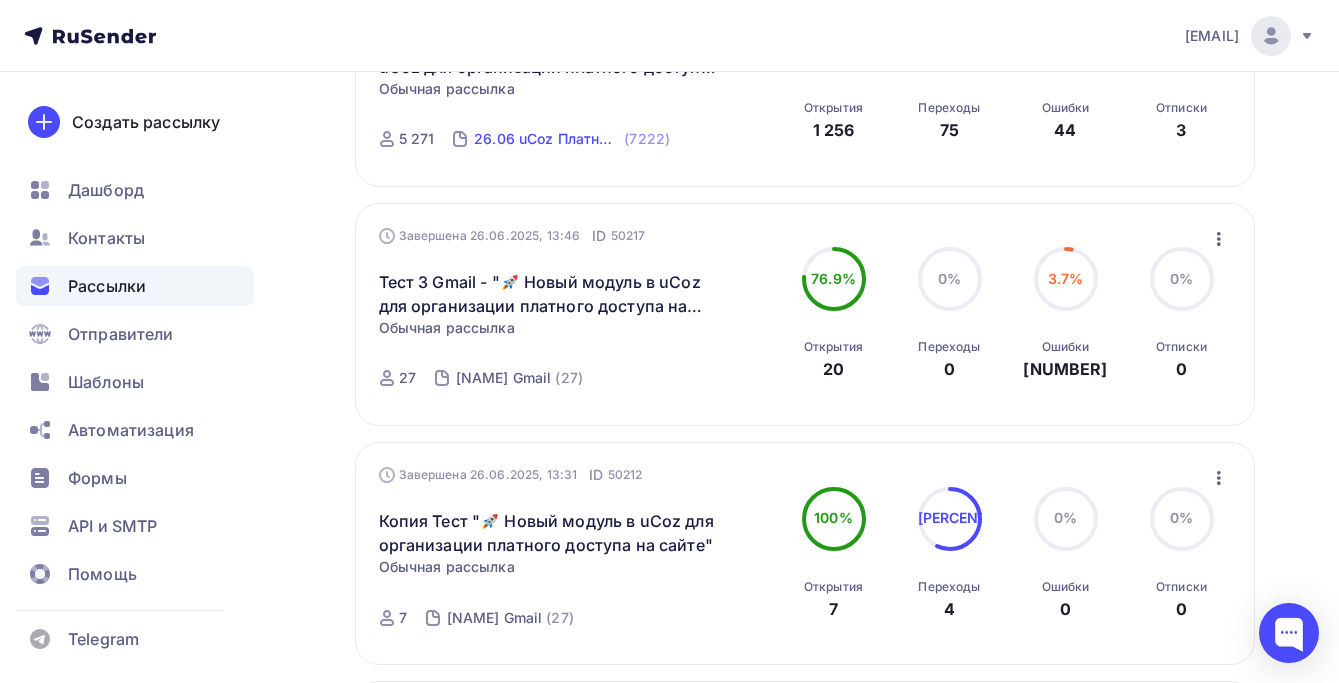 scroll, scrollTop: 630, scrollLeft: 0, axis: vertical 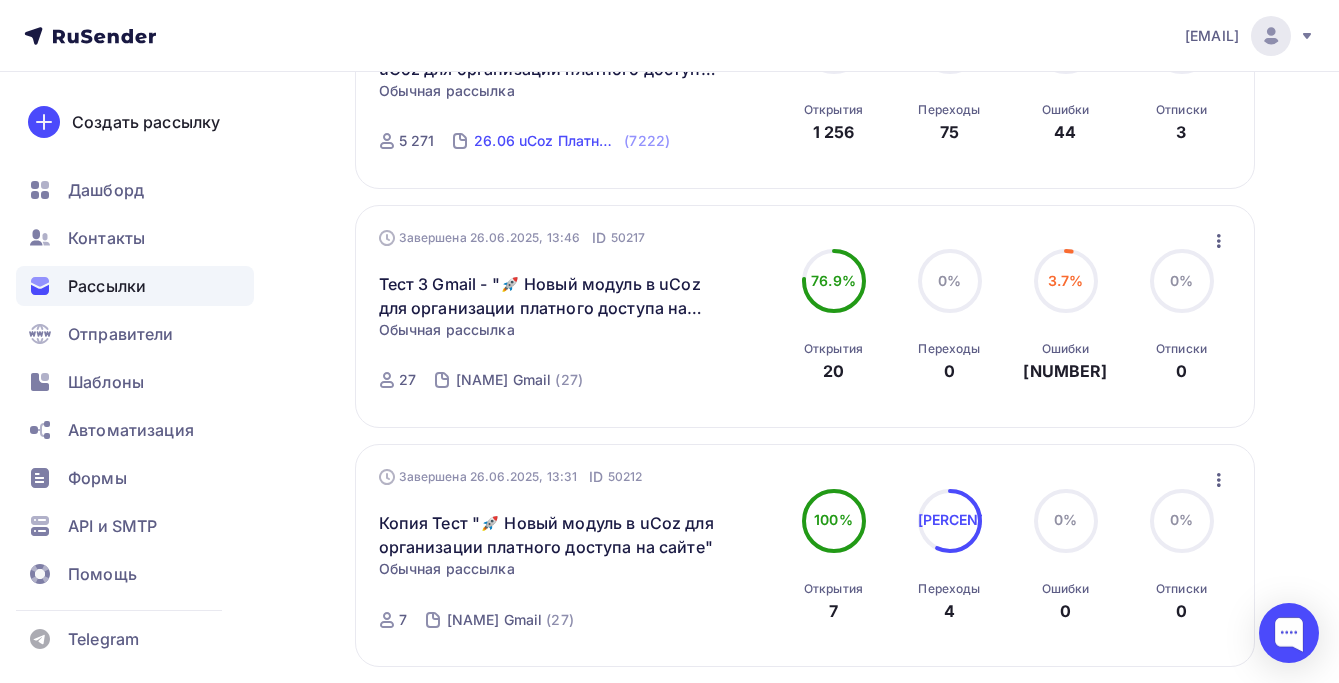 click on "26.06 uCoz Платники" at bounding box center [547, 141] 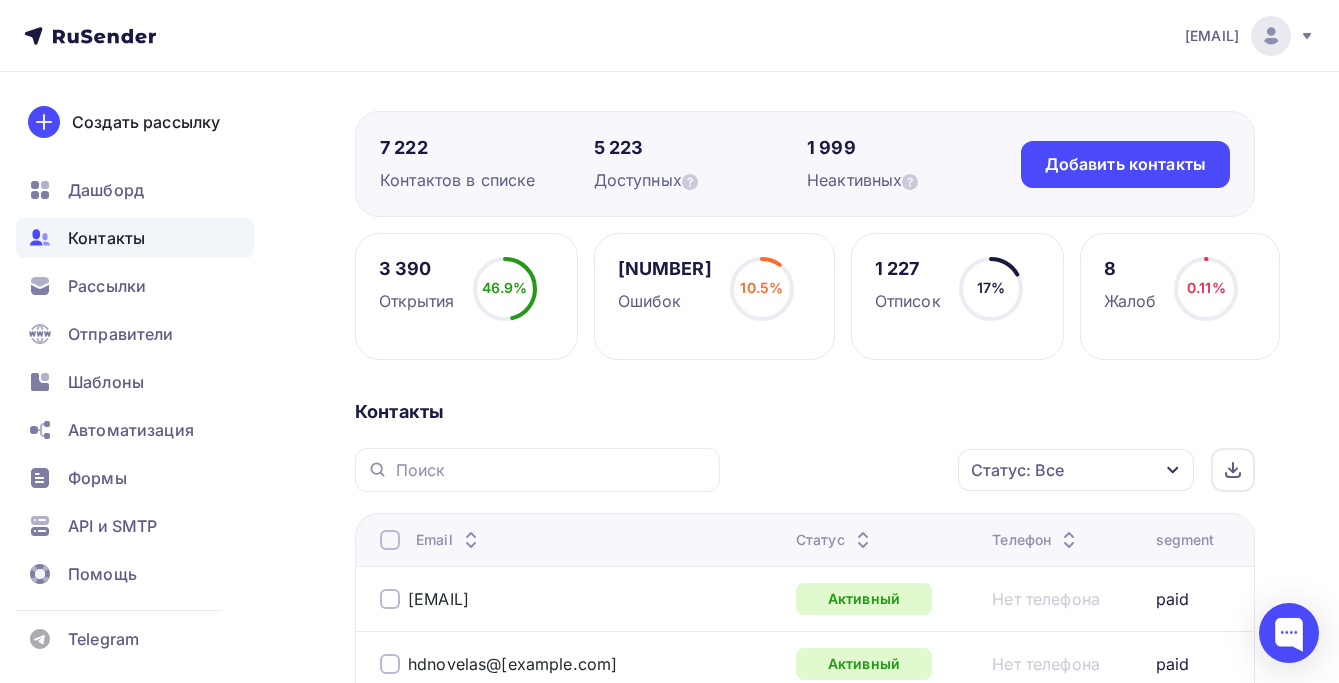 scroll, scrollTop: 0, scrollLeft: 0, axis: both 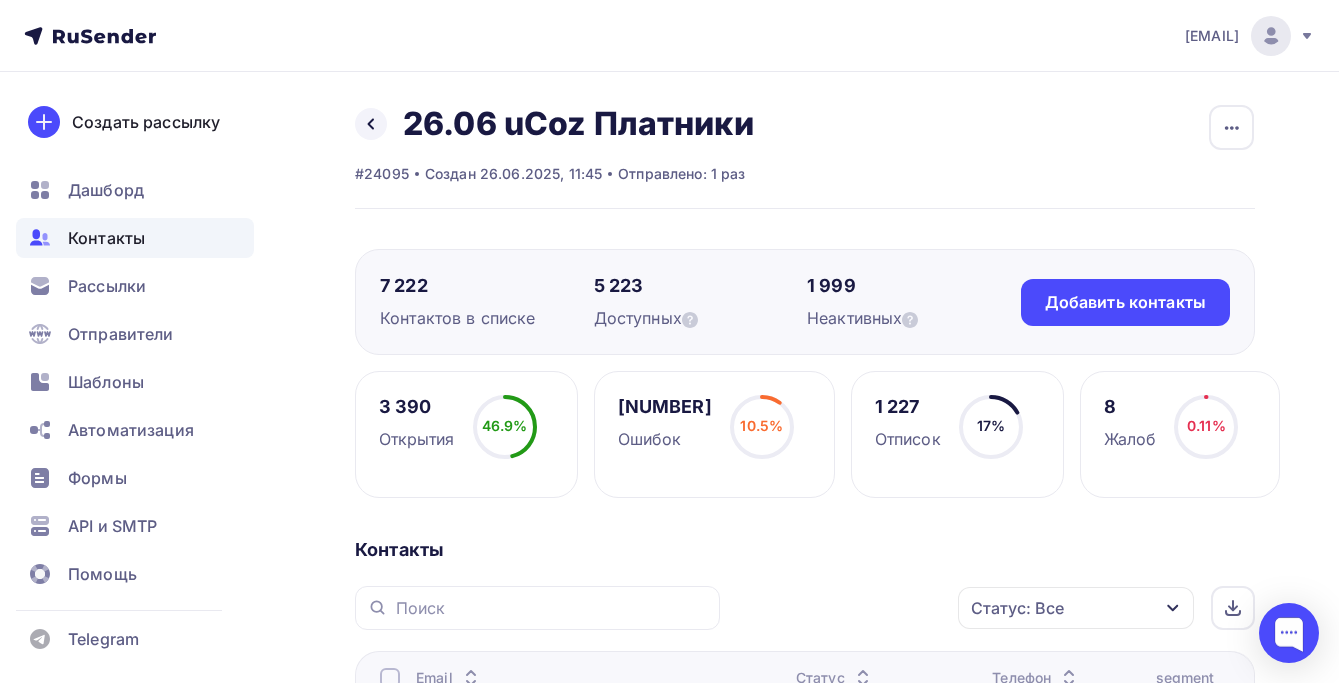 click on "Контакты" at bounding box center (106, 238) 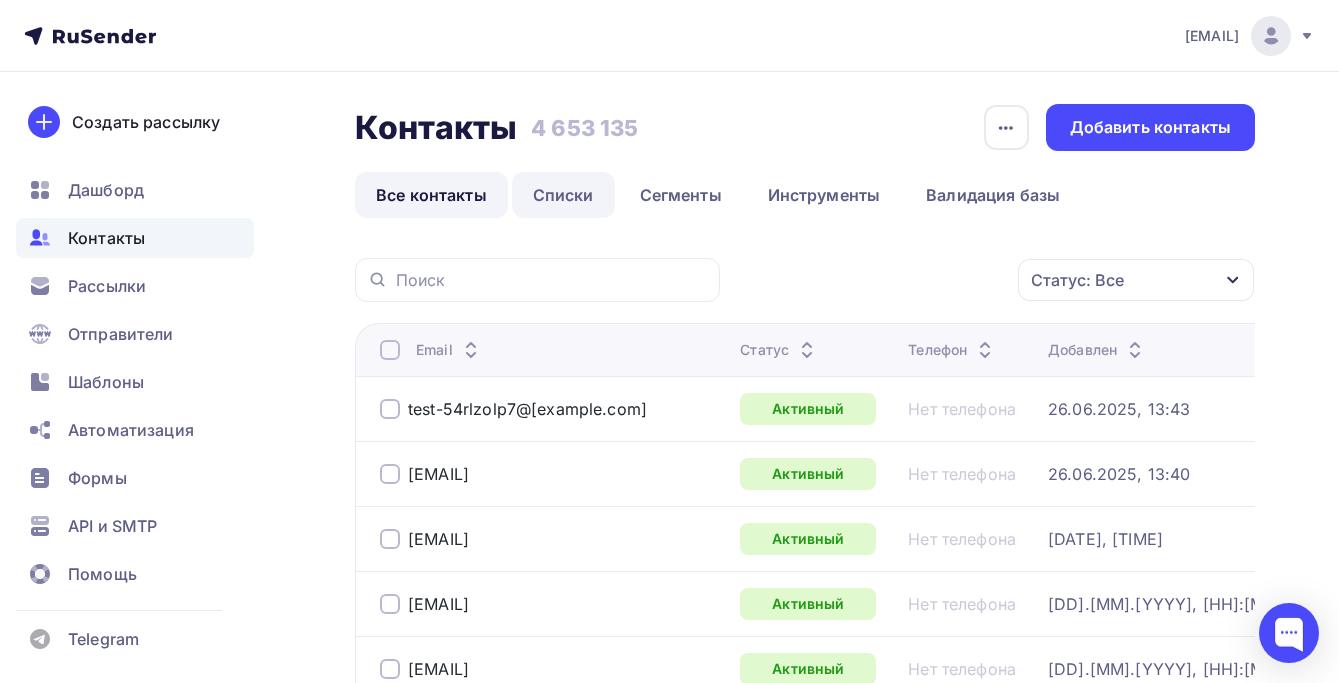 click on "Списки" at bounding box center [563, 195] 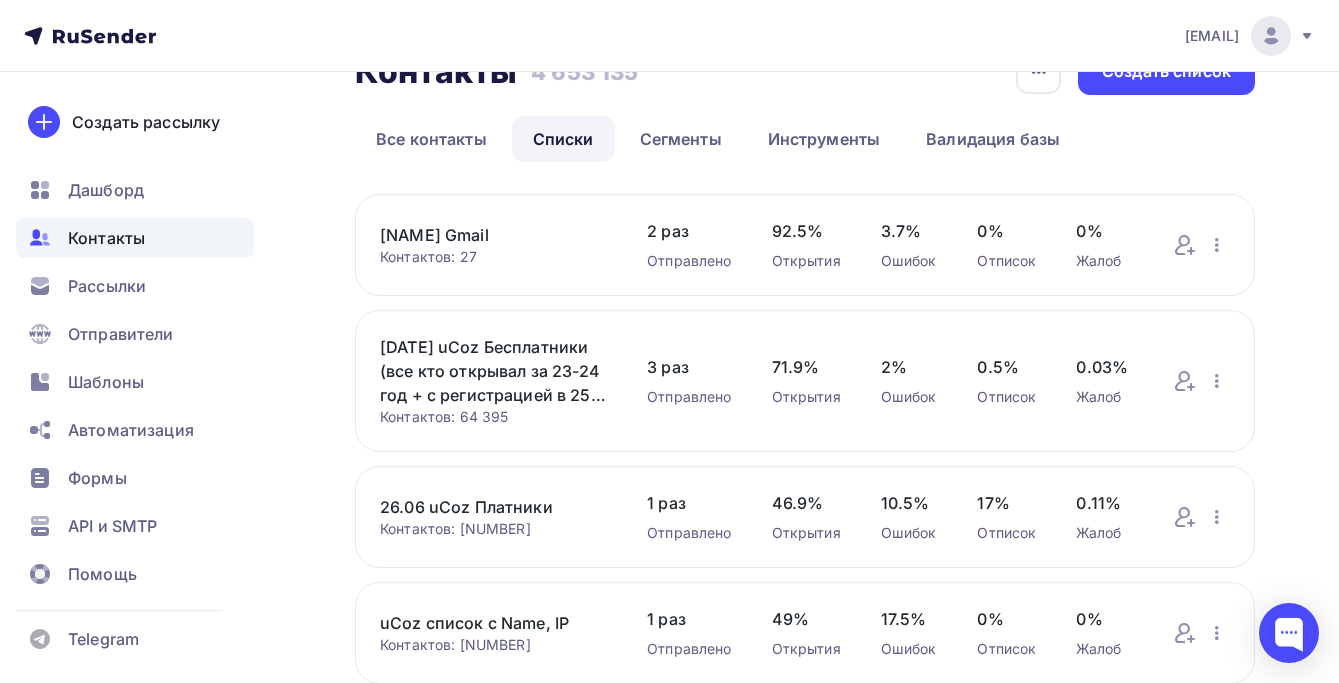 scroll, scrollTop: 156, scrollLeft: 0, axis: vertical 